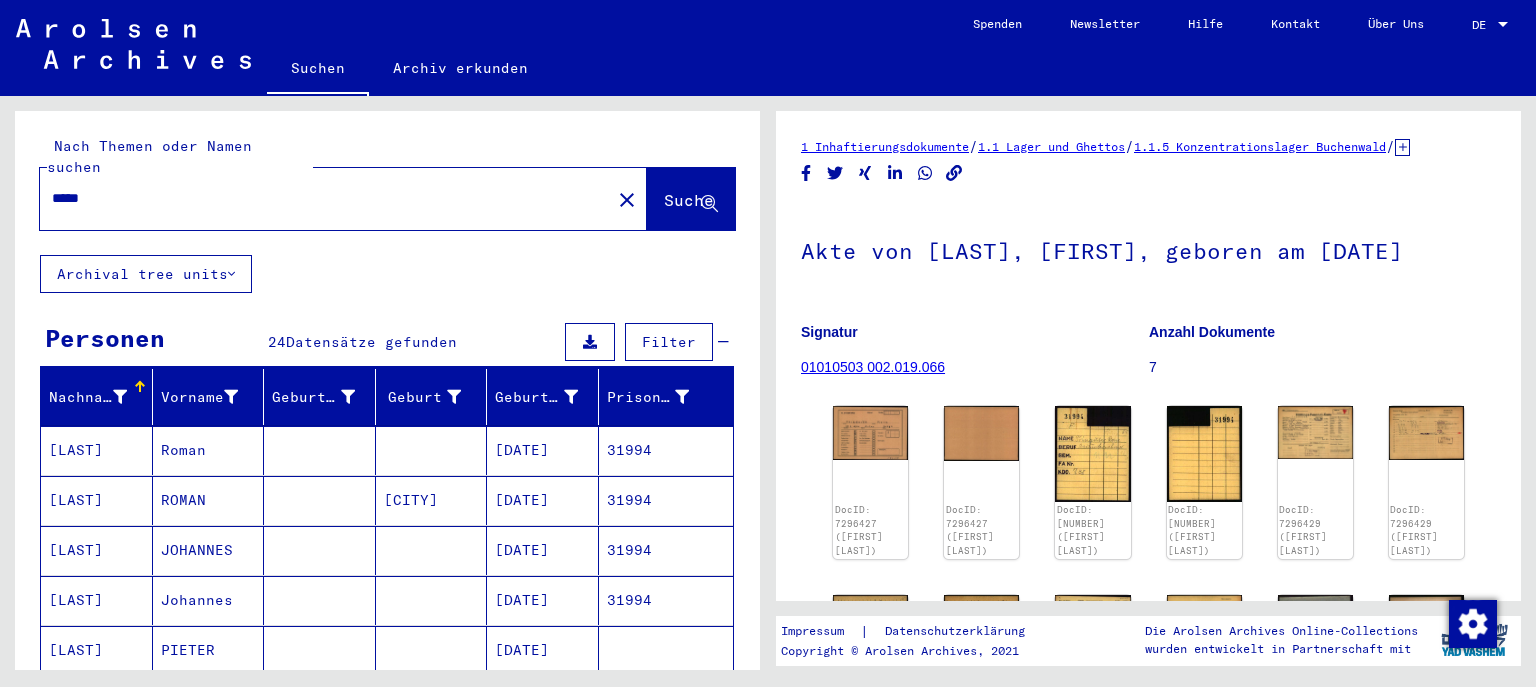 scroll, scrollTop: 0, scrollLeft: 0, axis: both 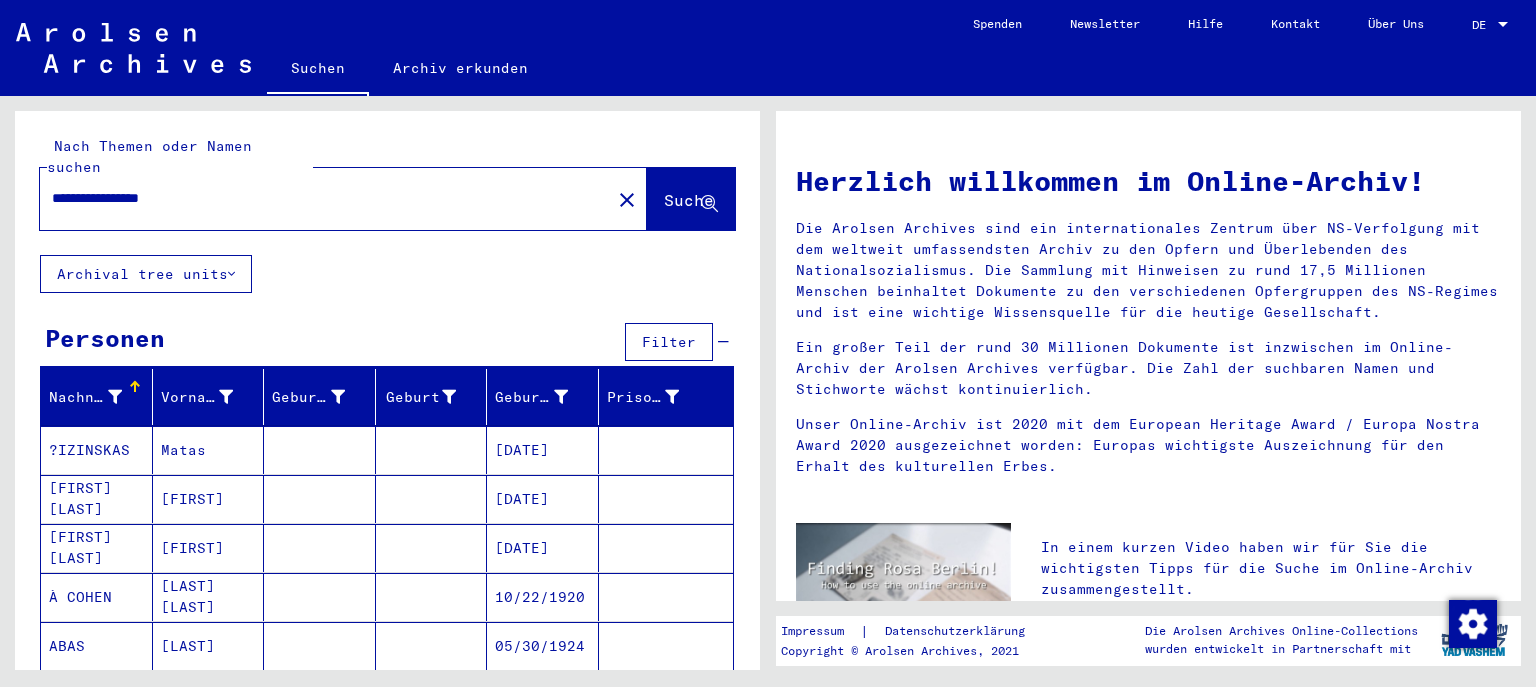 drag, startPoint x: 222, startPoint y: 180, endPoint x: 92, endPoint y: 185, distance: 130.09612 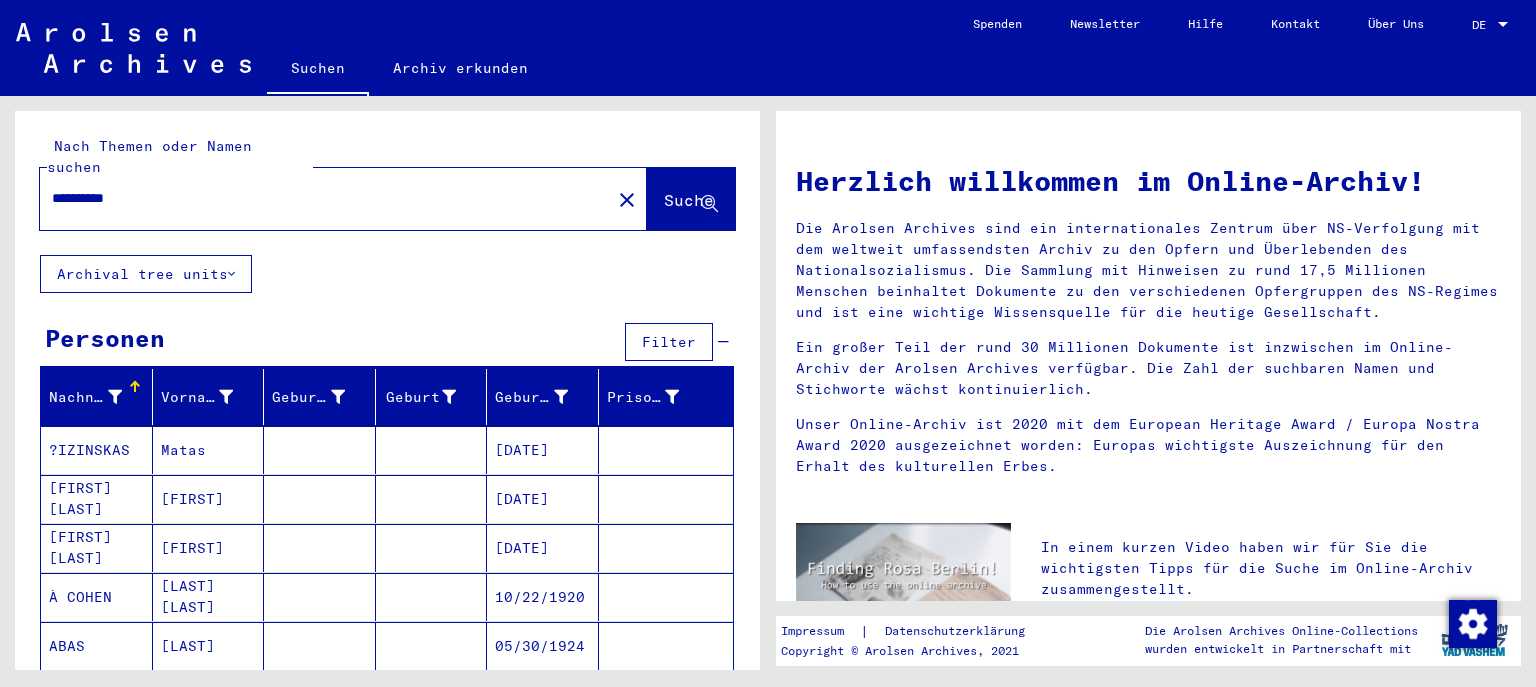 type on "**********" 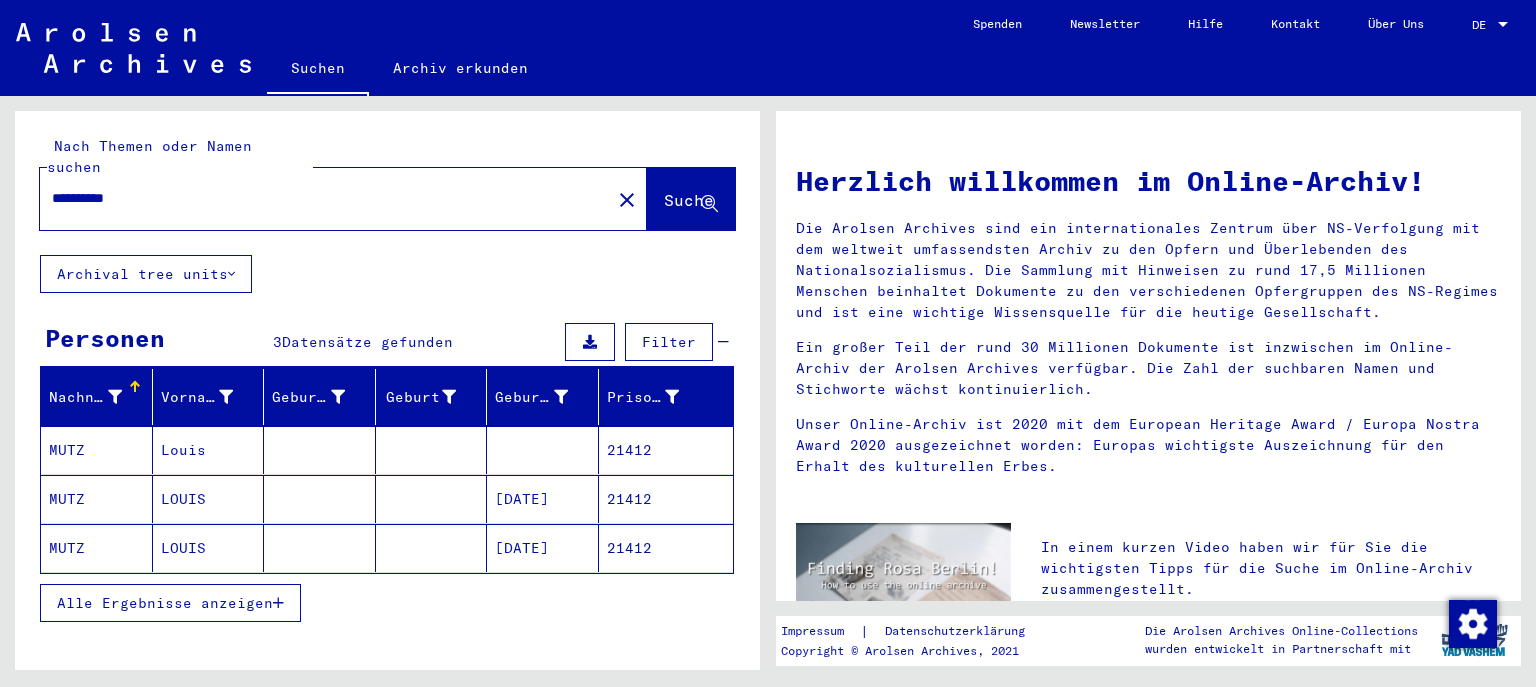 click on "21412" 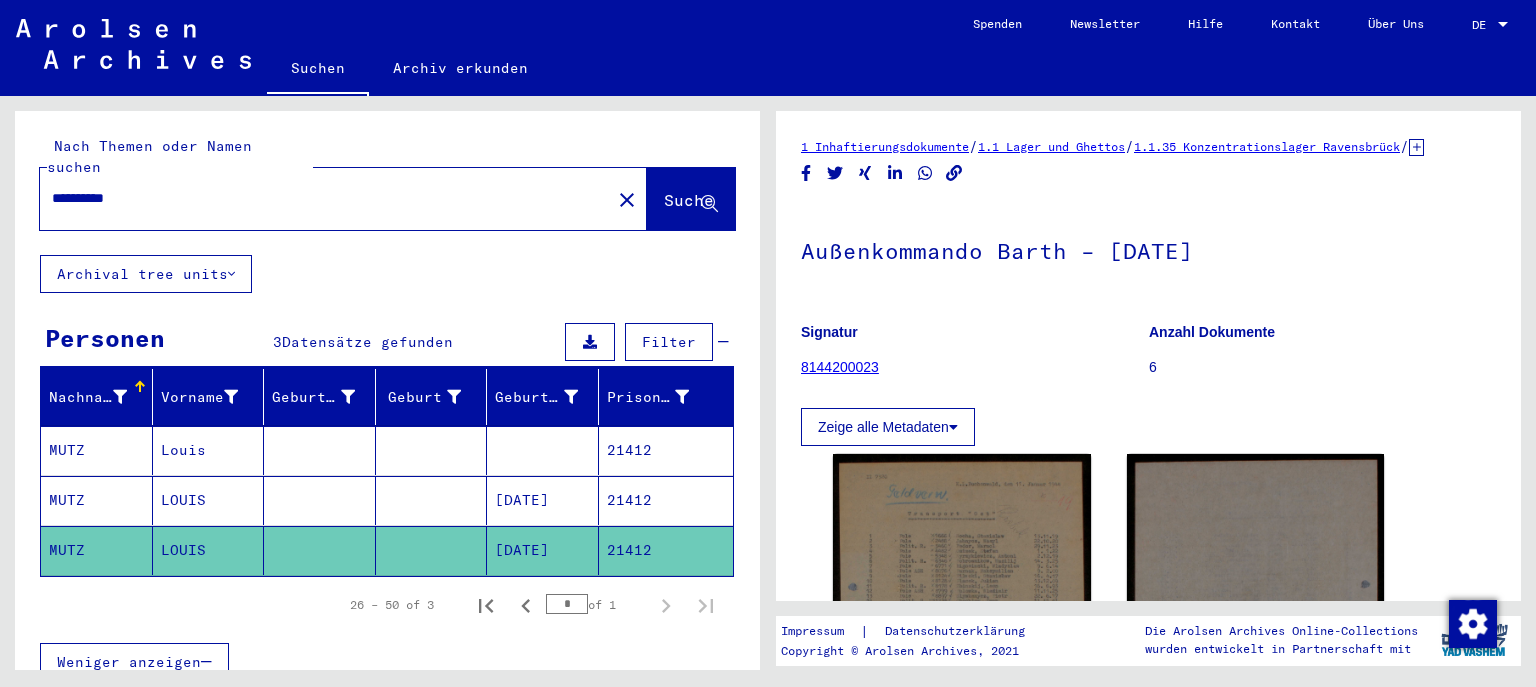 click on "21412" at bounding box center (666, 550) 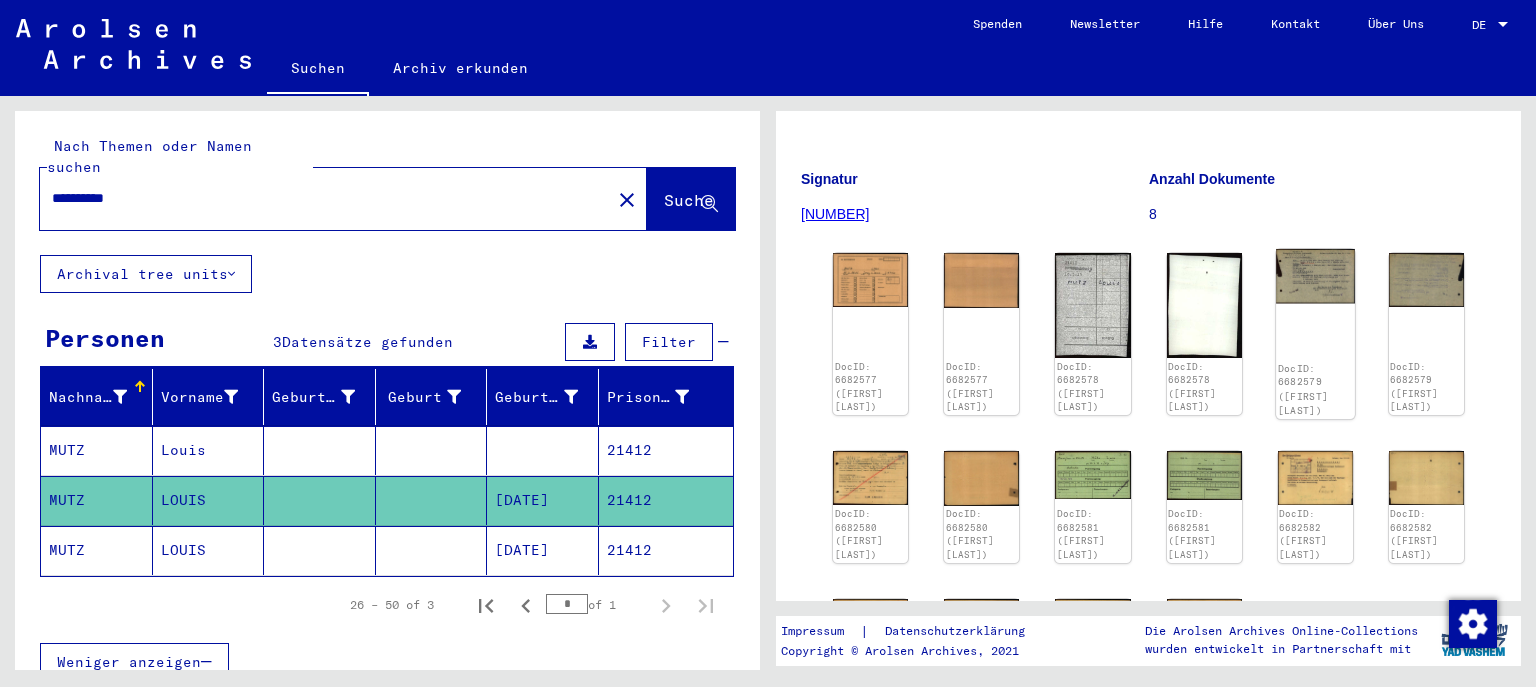 scroll, scrollTop: 396, scrollLeft: 0, axis: vertical 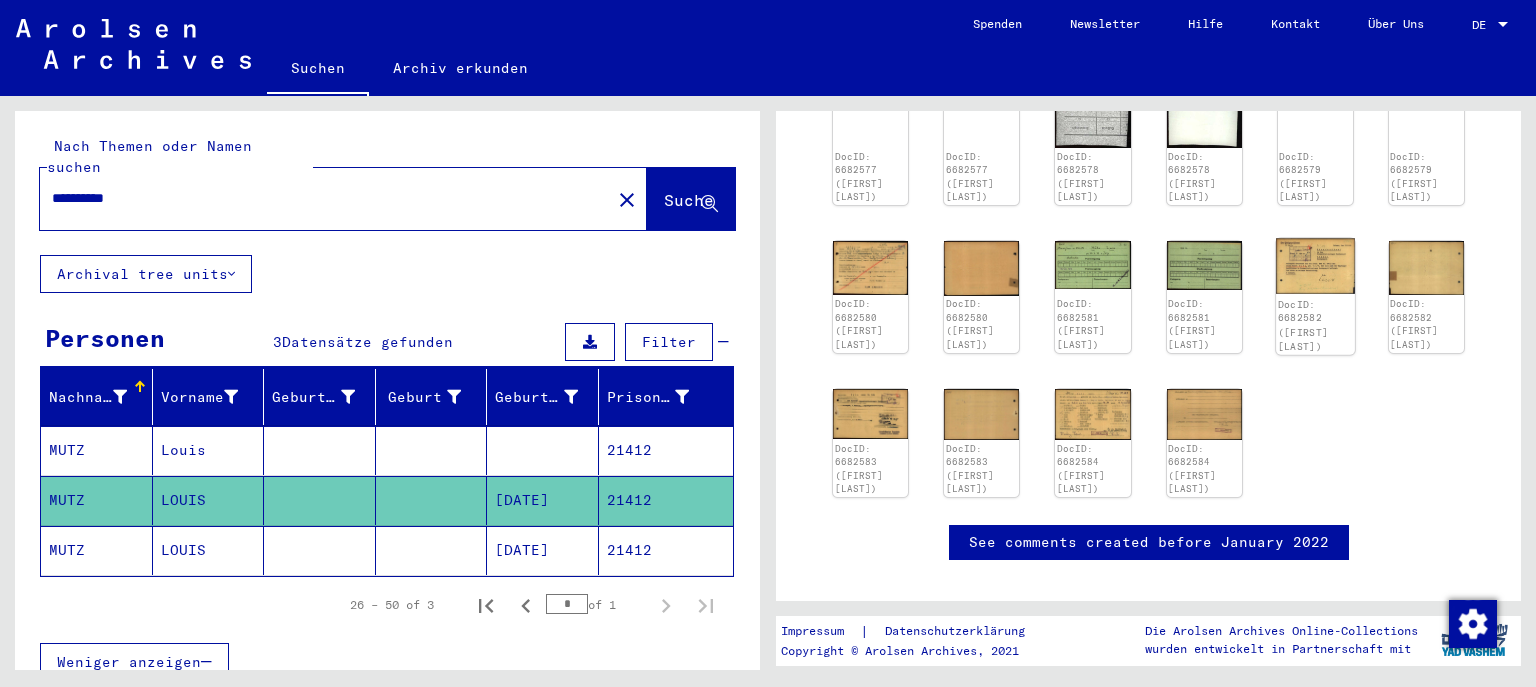 click 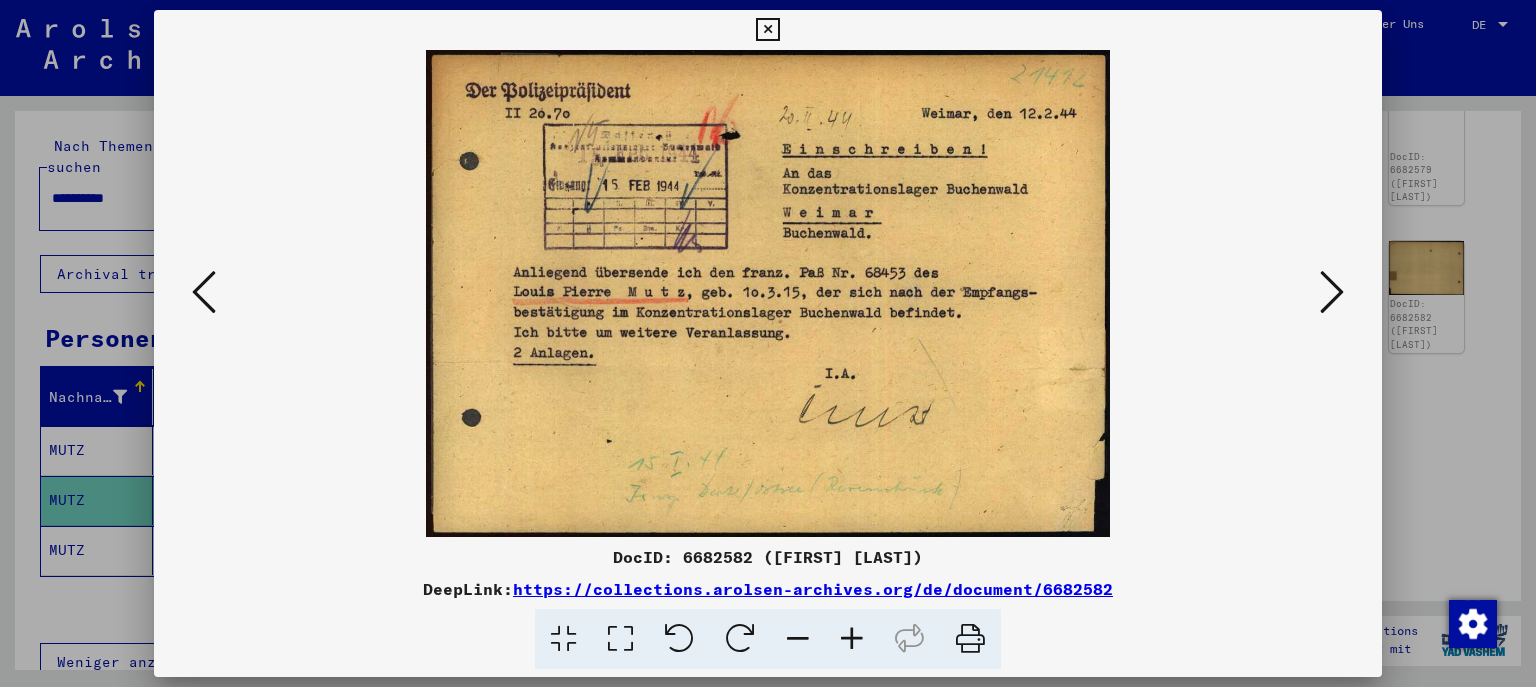 click at bounding box center [767, 30] 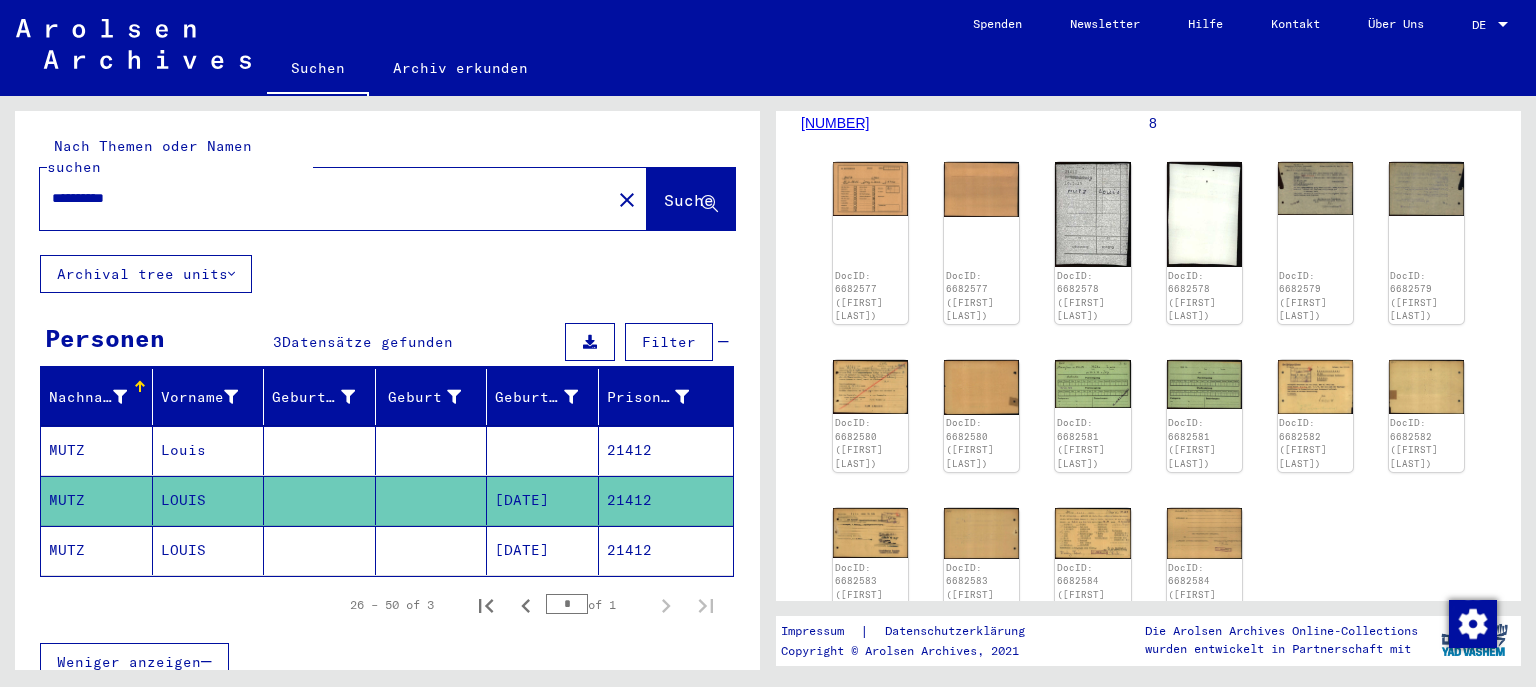 scroll, scrollTop: 76, scrollLeft: 0, axis: vertical 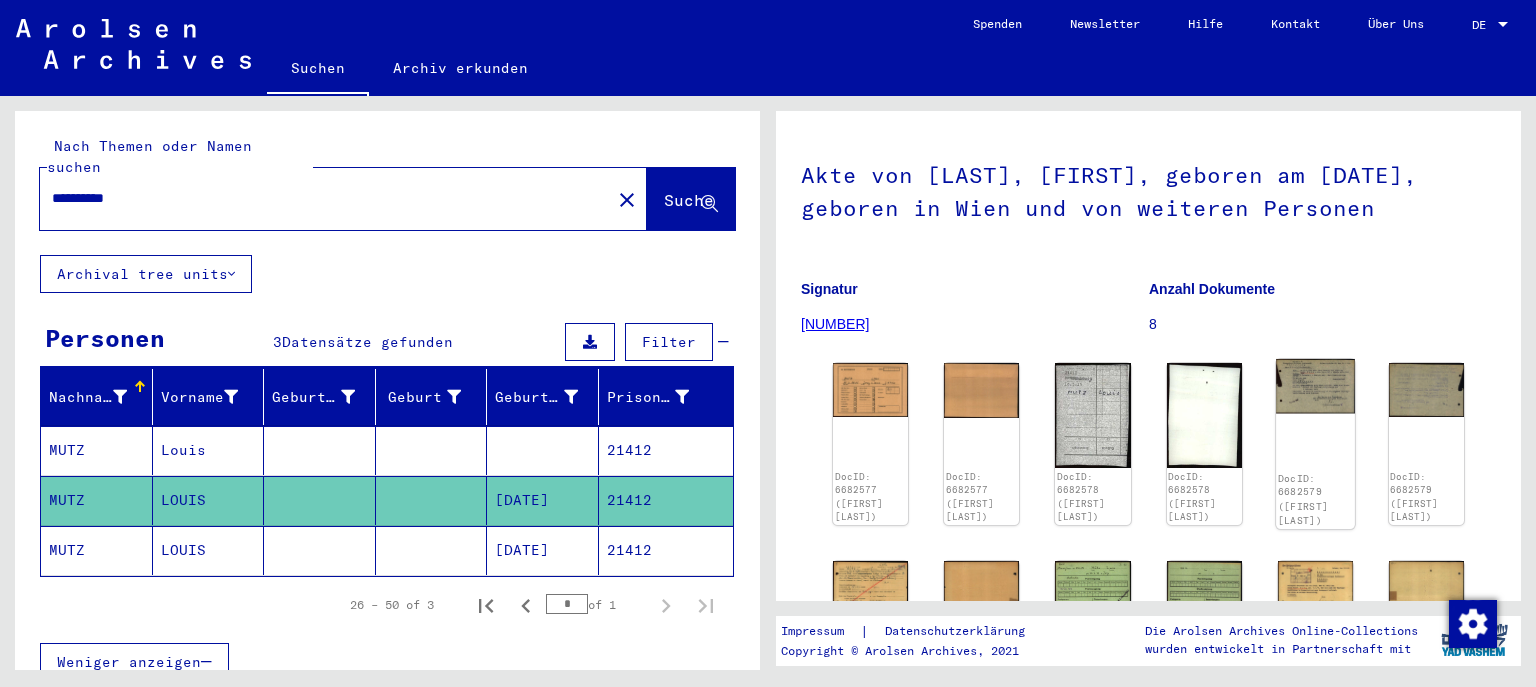 click 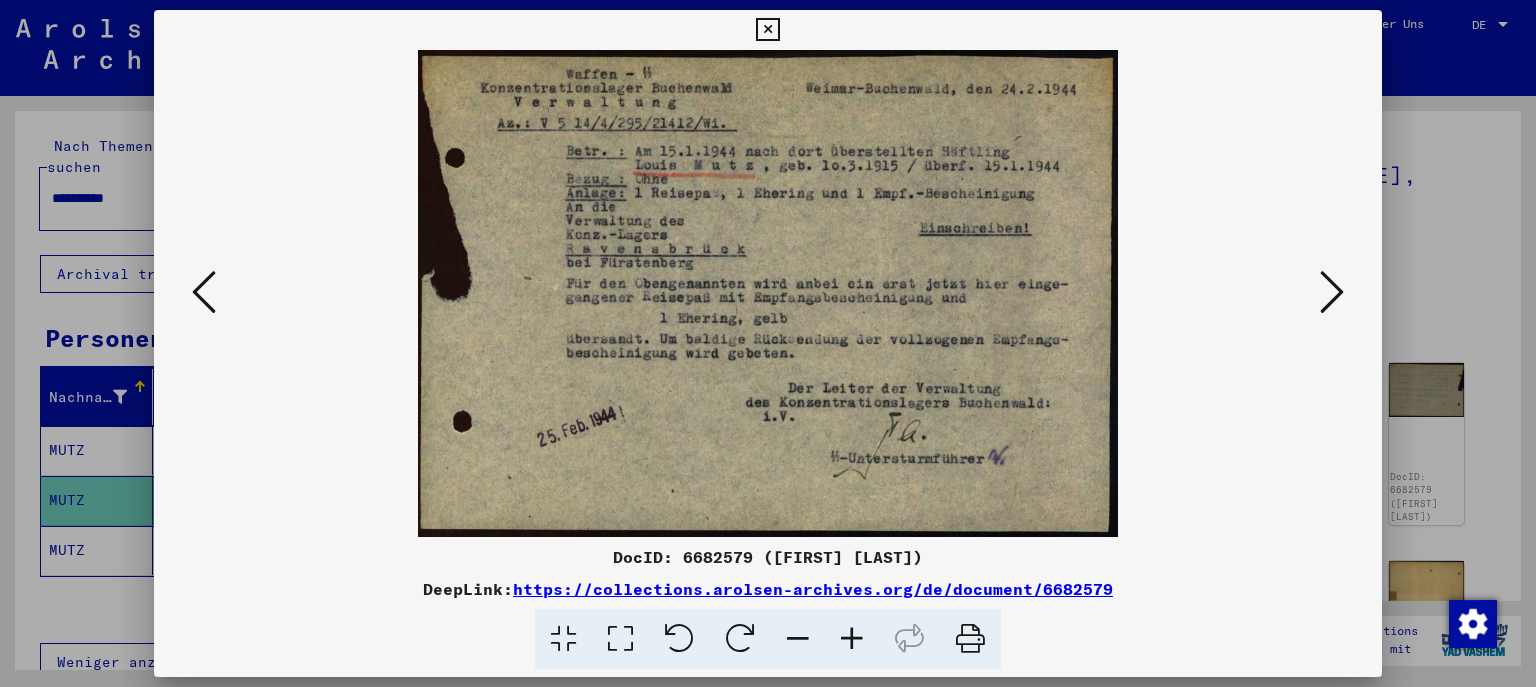 click at bounding box center [852, 639] 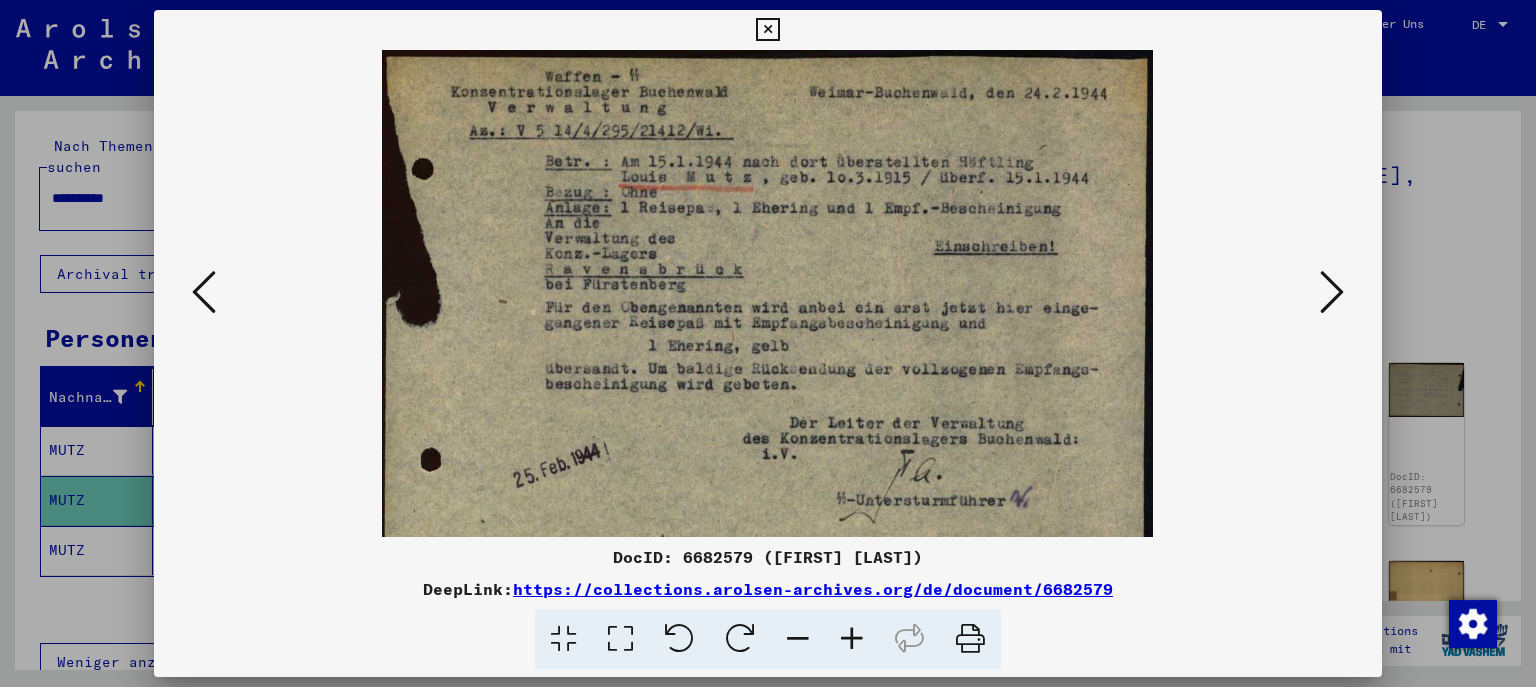 click at bounding box center [852, 639] 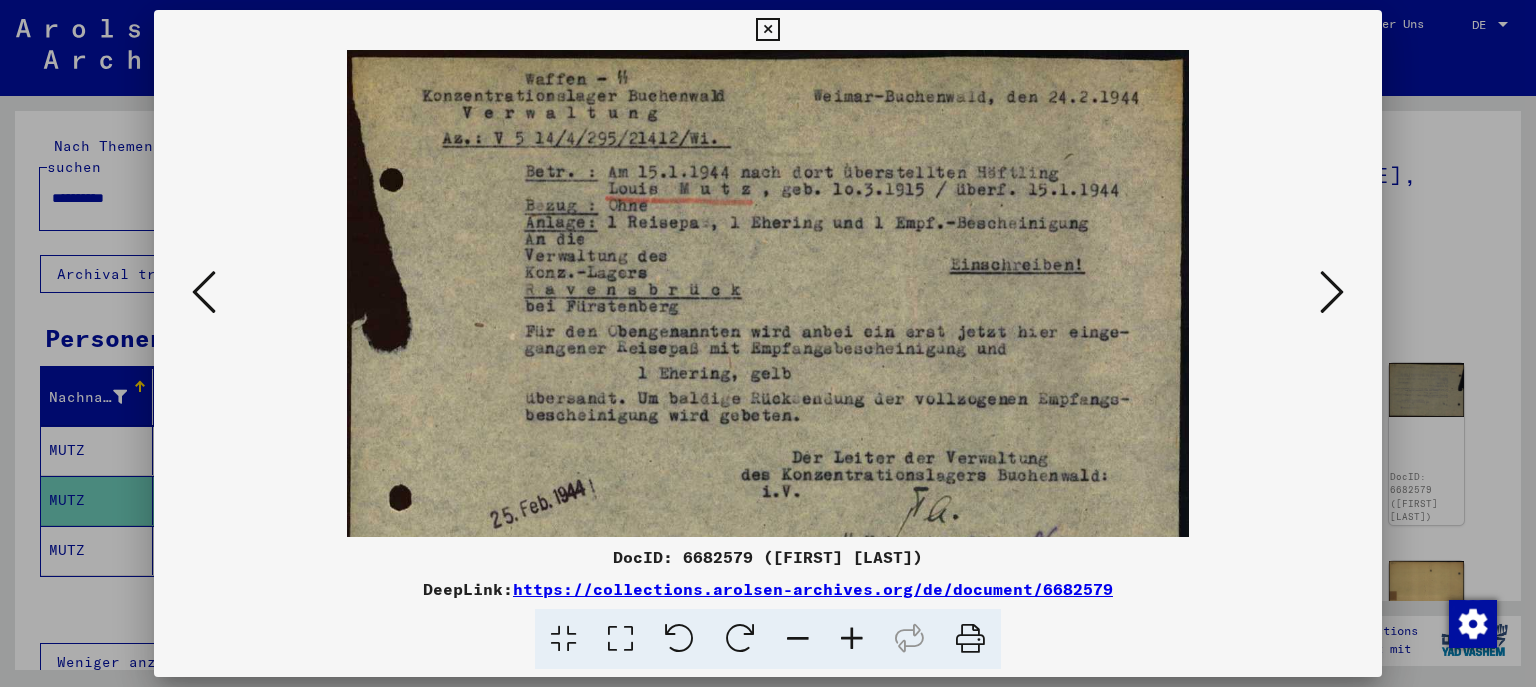 click at bounding box center [852, 639] 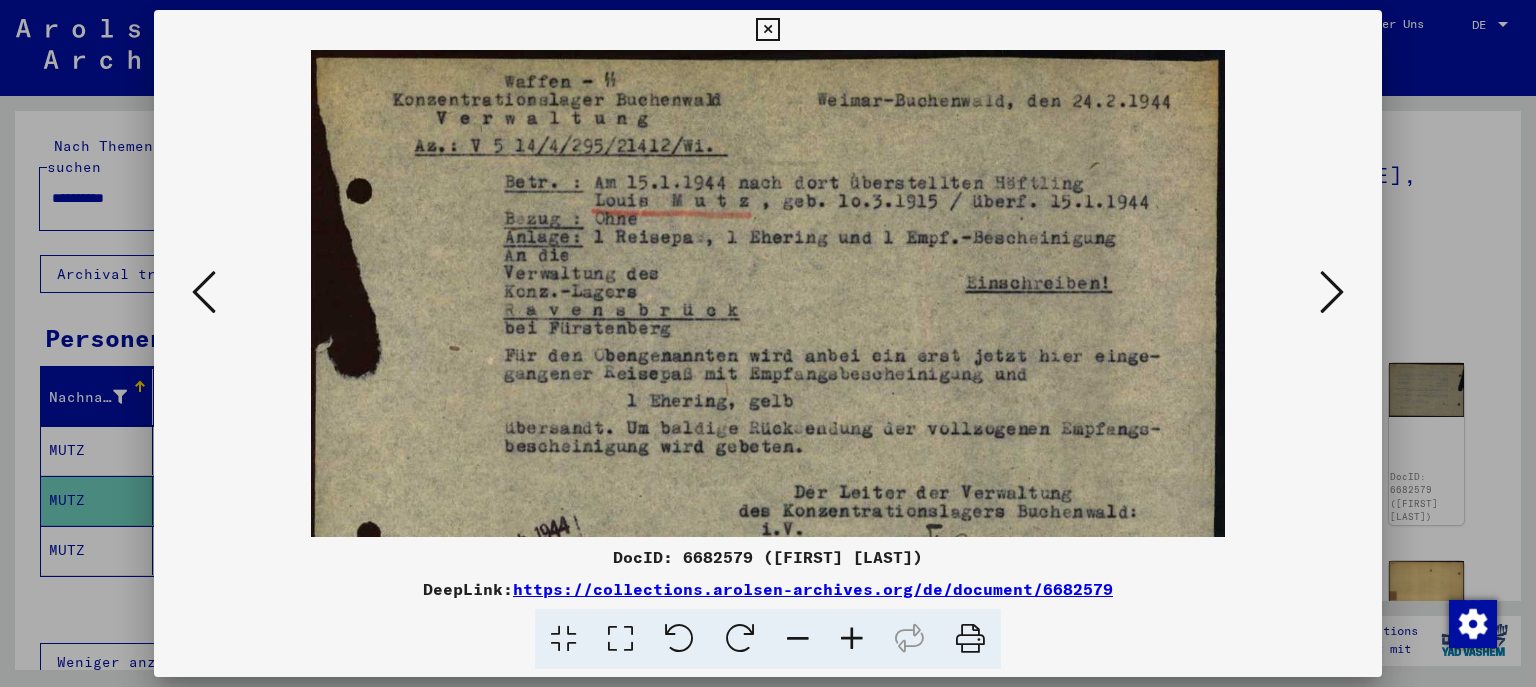 click at bounding box center [852, 639] 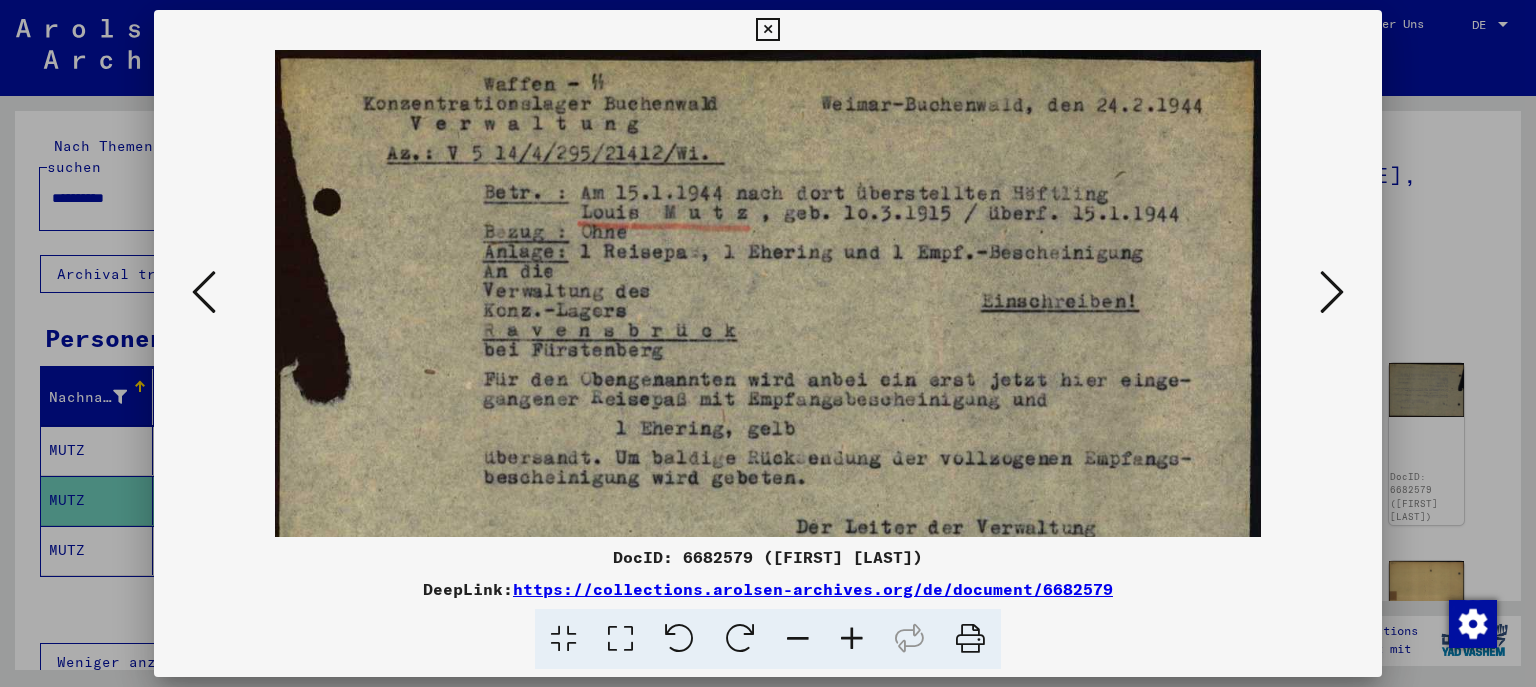 click at bounding box center (852, 639) 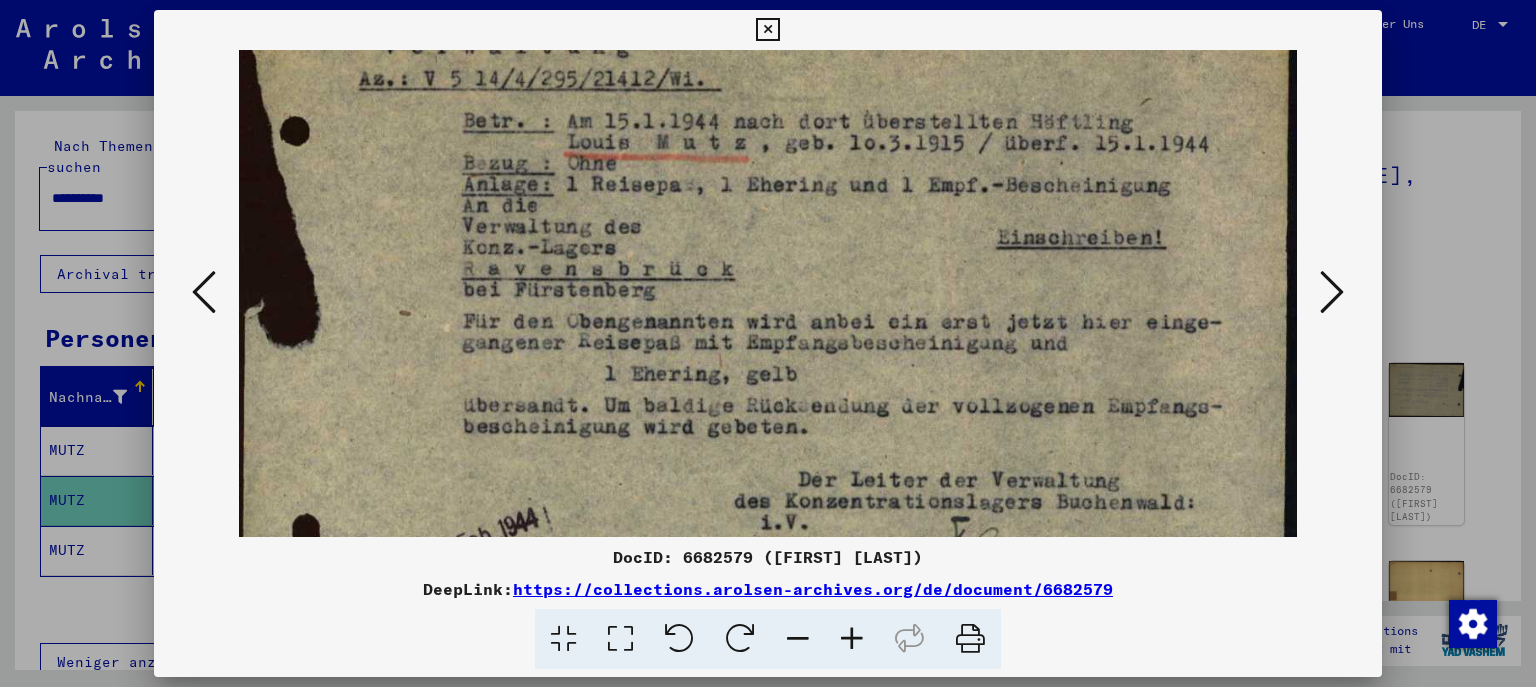 scroll, scrollTop: 128, scrollLeft: 0, axis: vertical 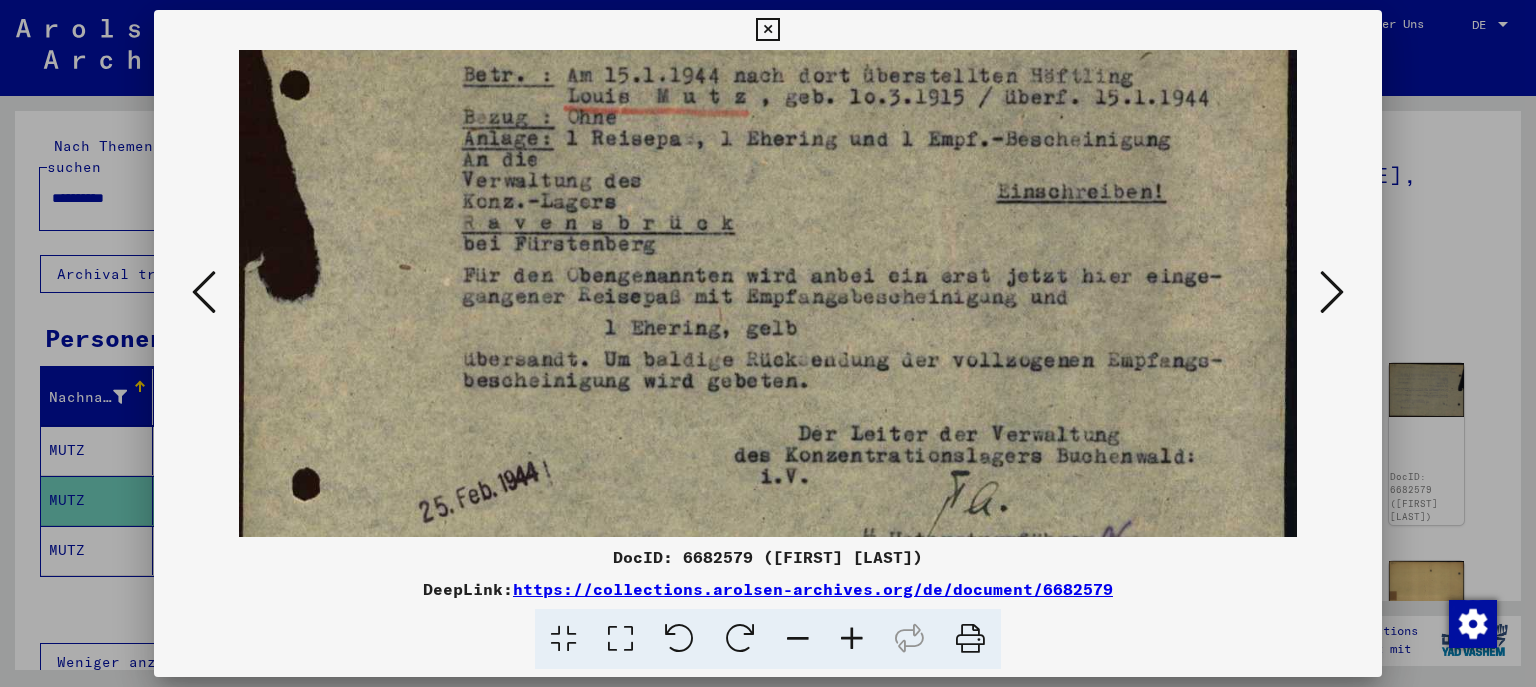 drag, startPoint x: 913, startPoint y: 382, endPoint x: 894, endPoint y: 256, distance: 127.424484 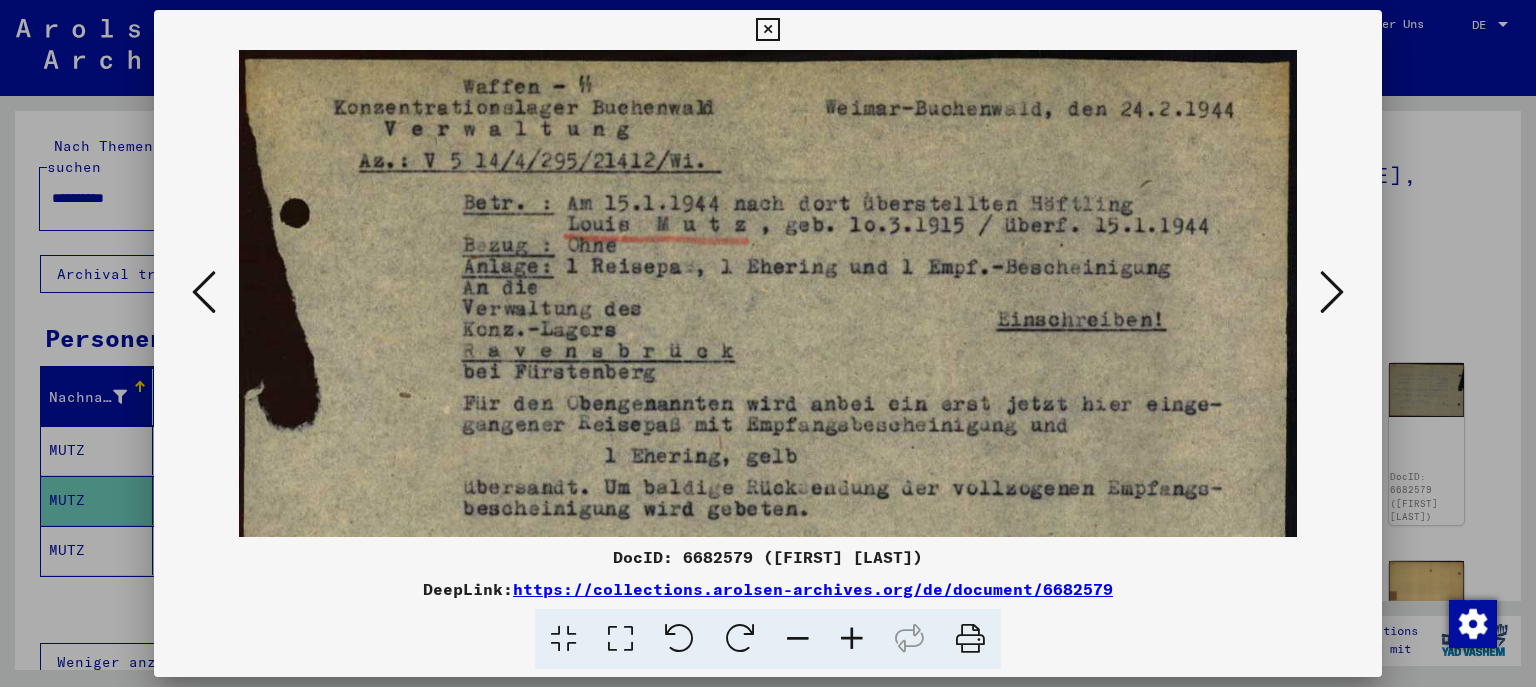 click at bounding box center [1332, 292] 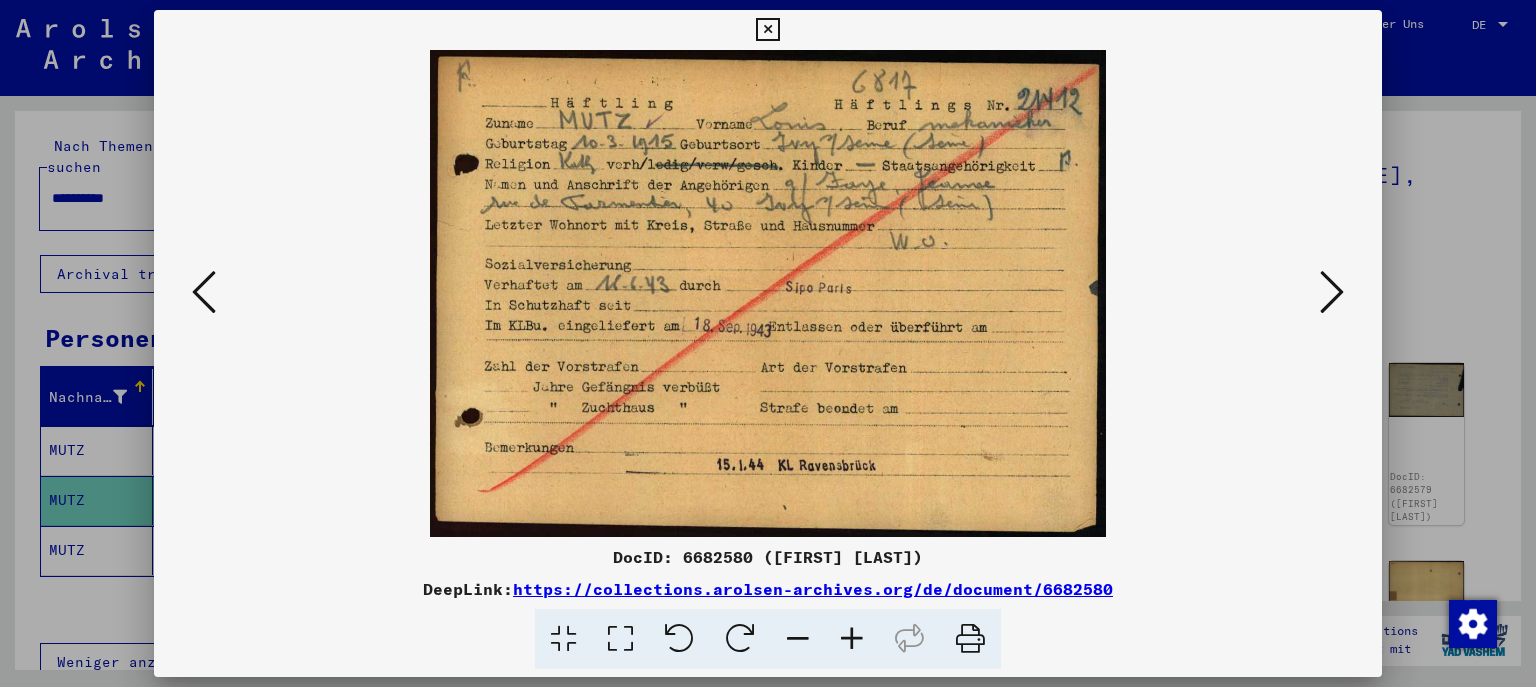 click at bounding box center [1332, 292] 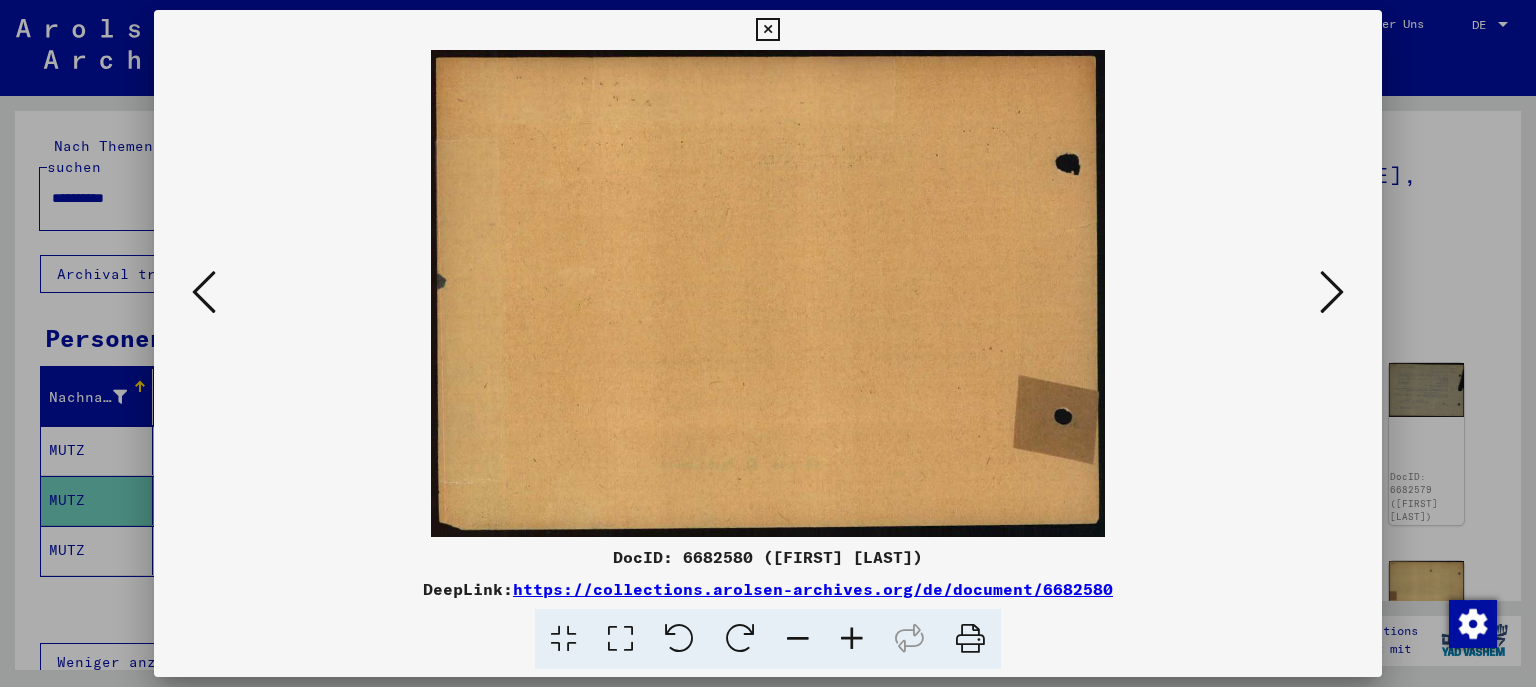 click at bounding box center [1332, 292] 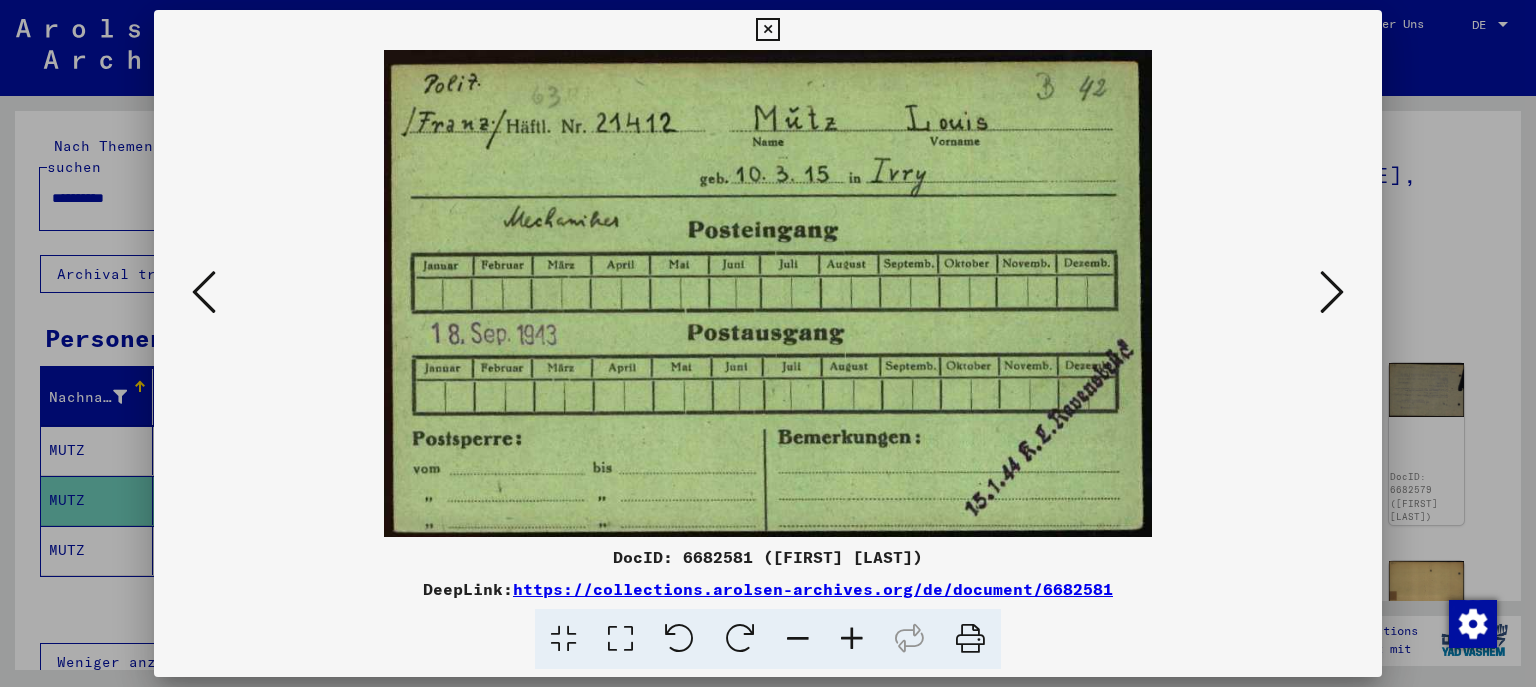 click at bounding box center (767, 30) 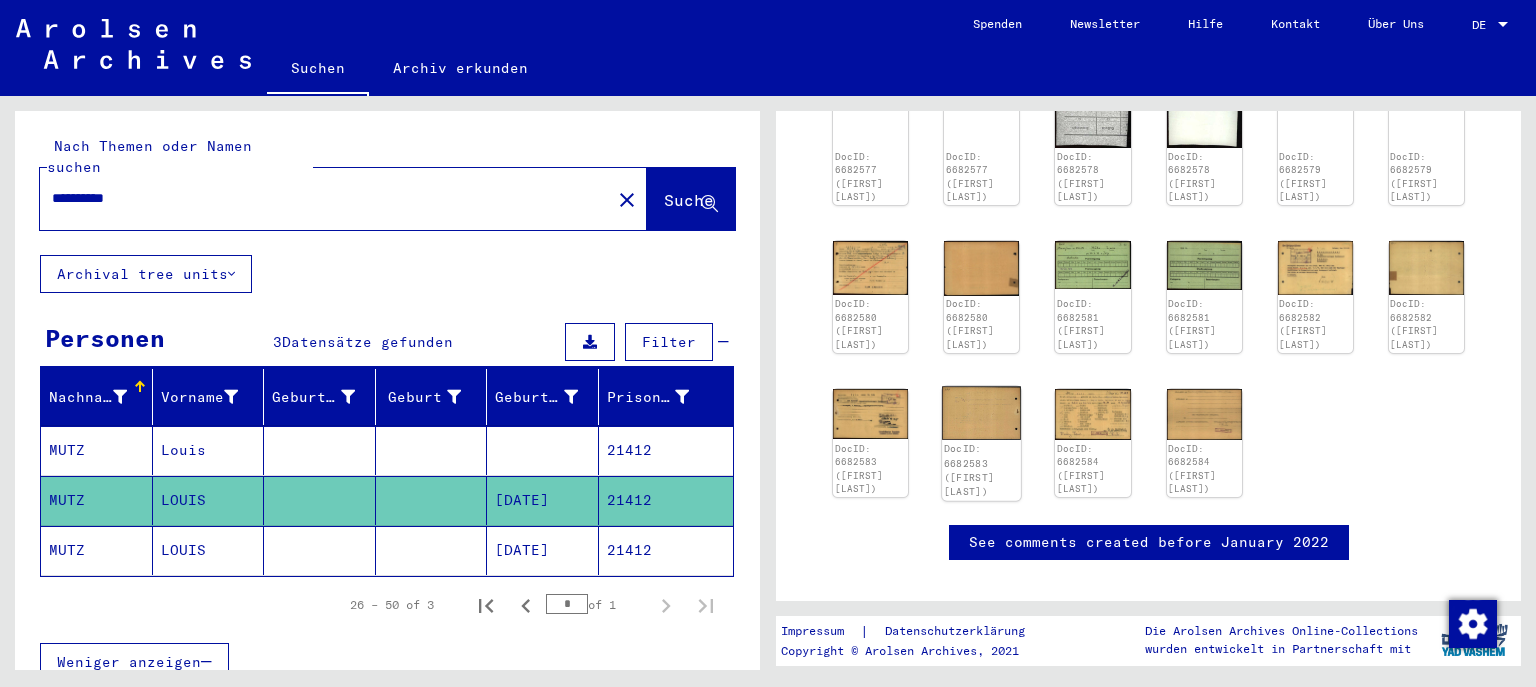 scroll, scrollTop: 236, scrollLeft: 0, axis: vertical 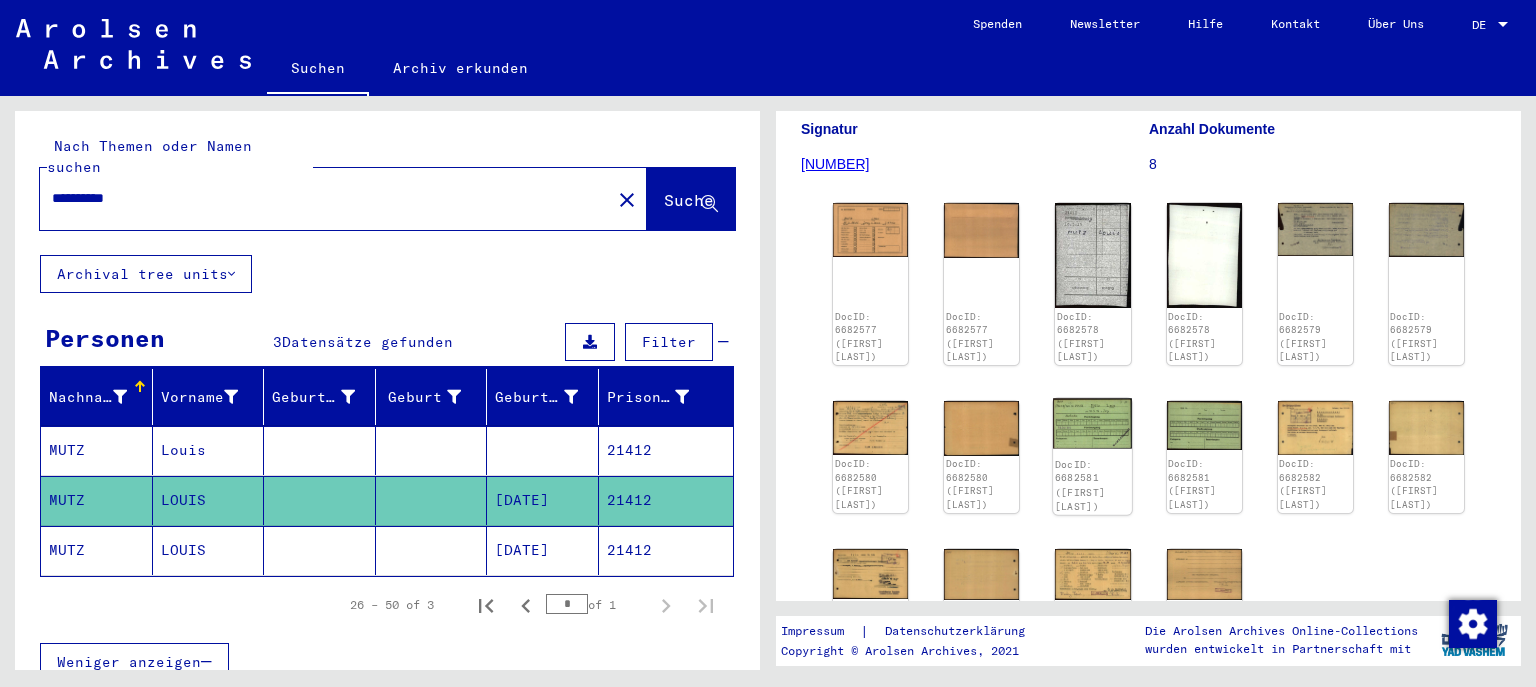 click 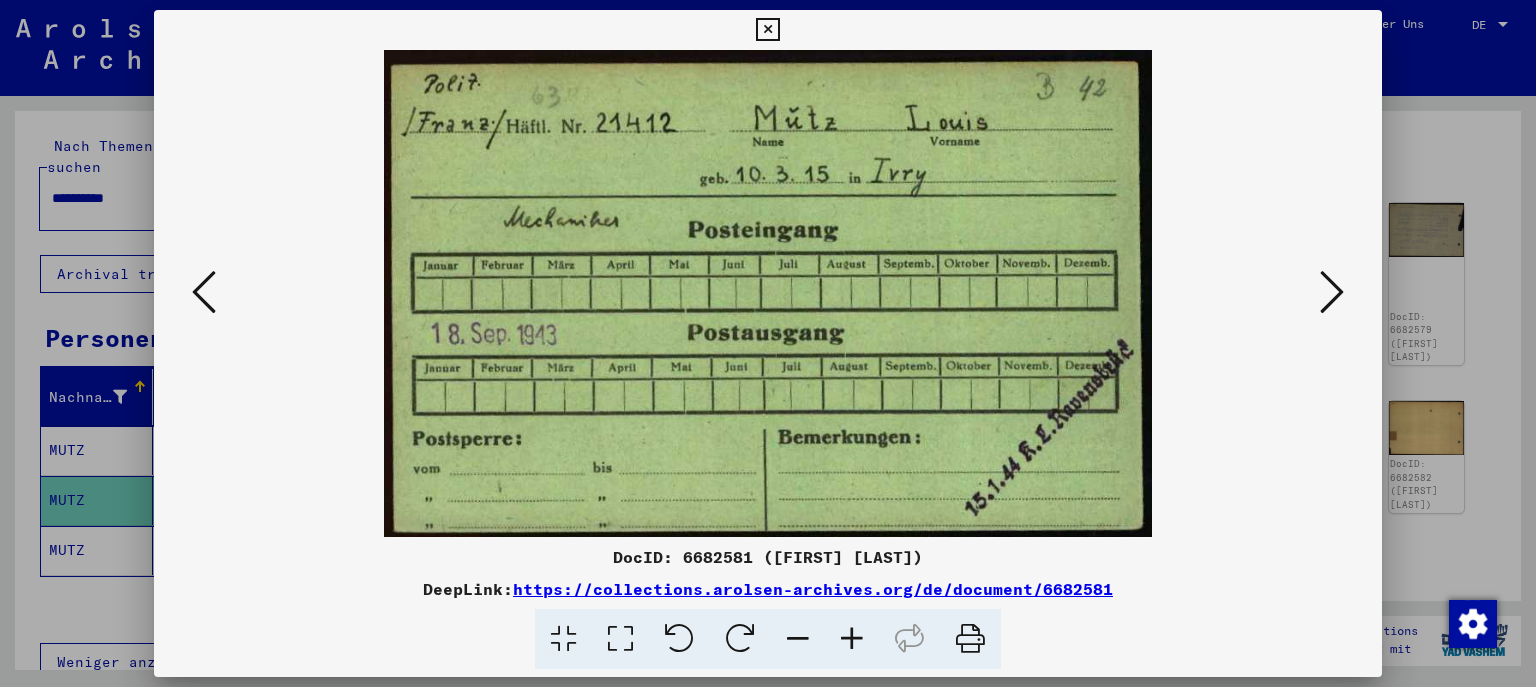 click at bounding box center (1332, 292) 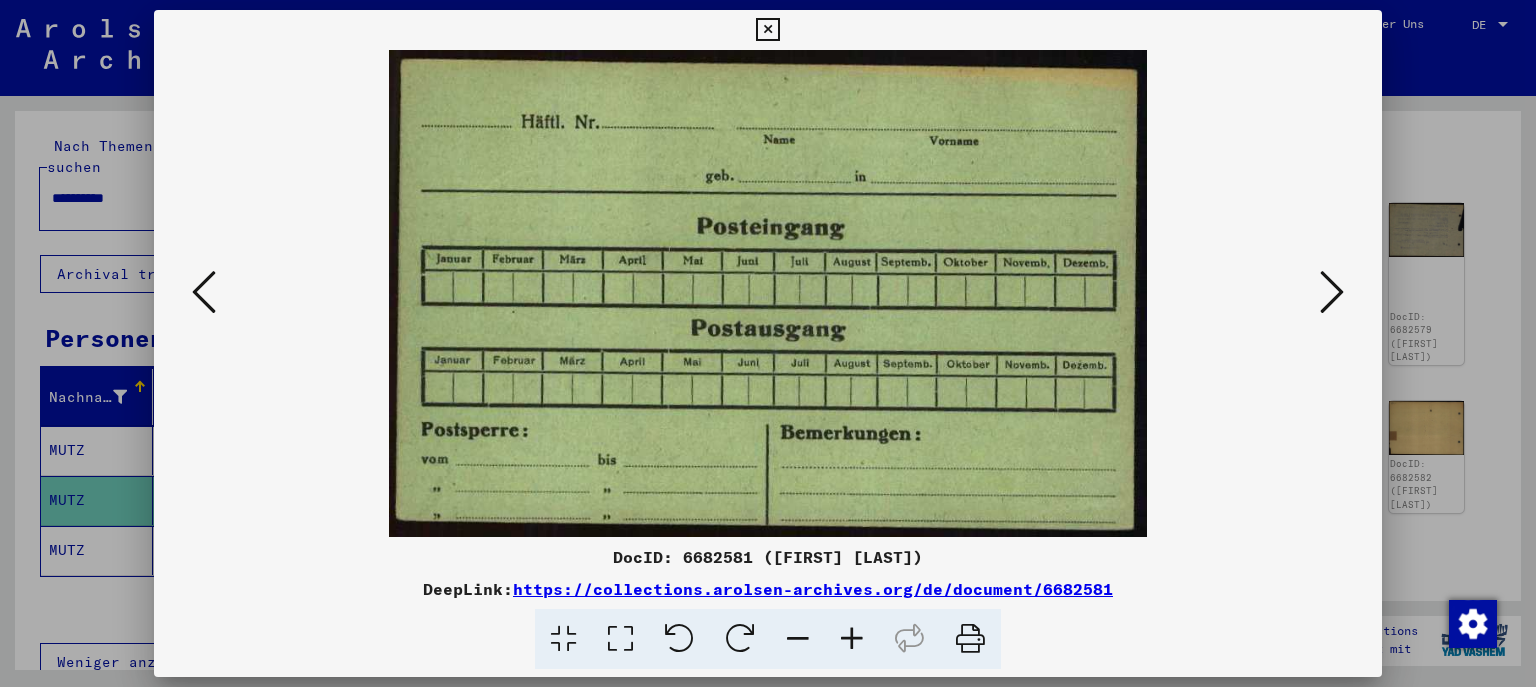 click at bounding box center (1332, 292) 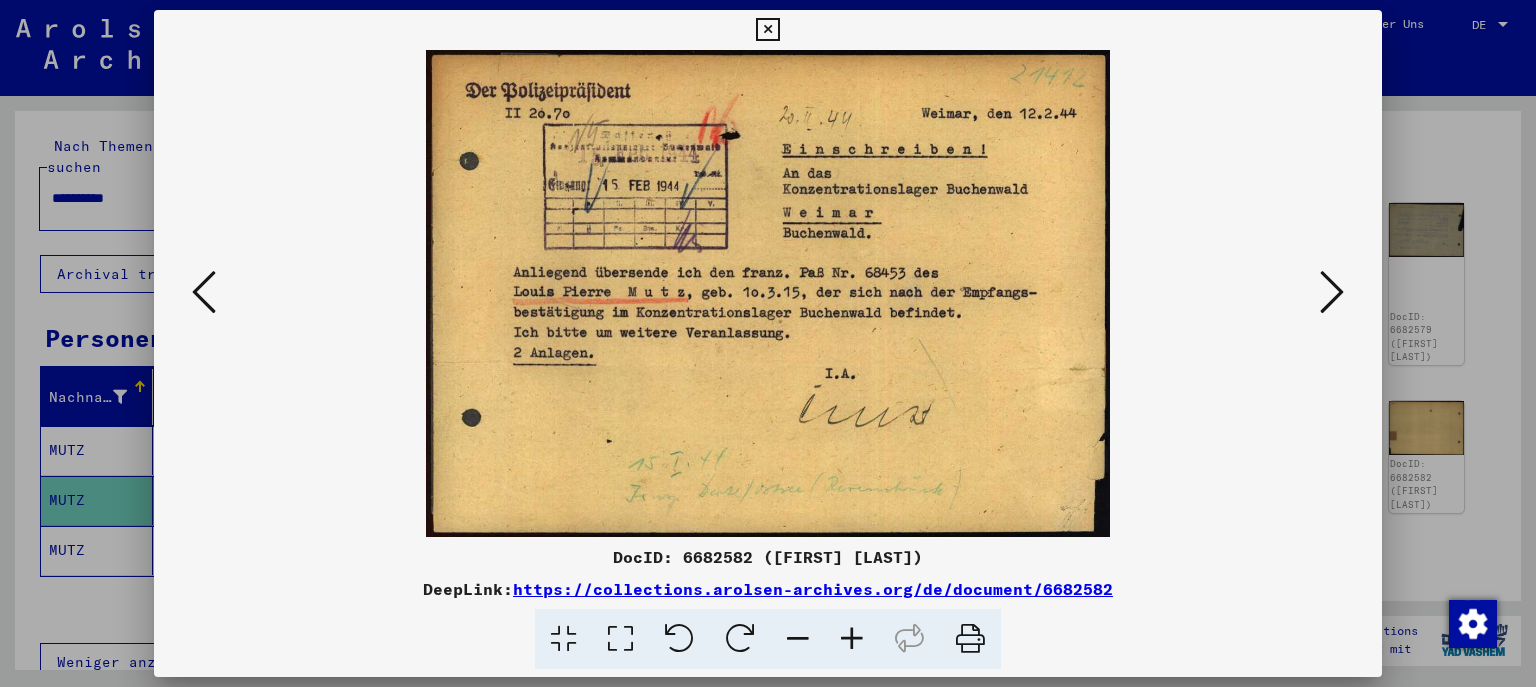 click at bounding box center [1332, 292] 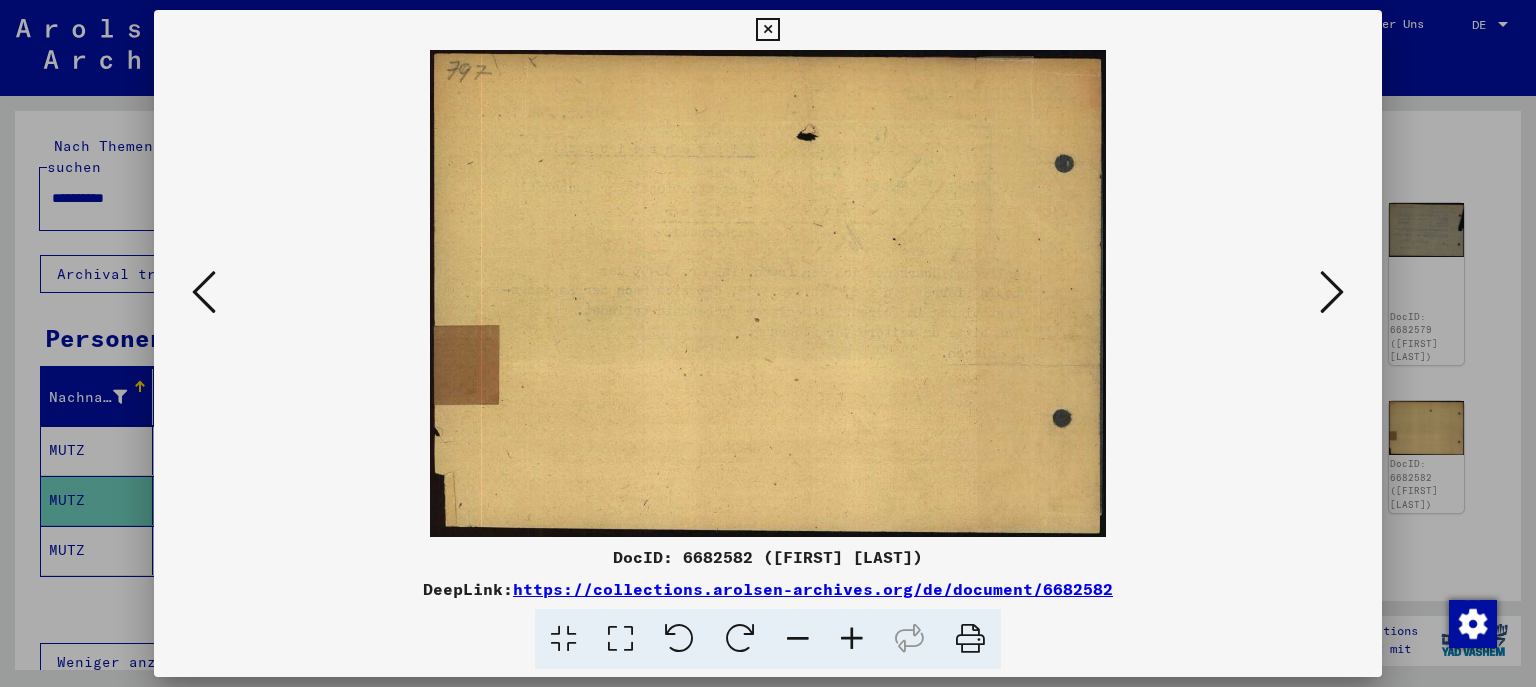 click at bounding box center [1332, 292] 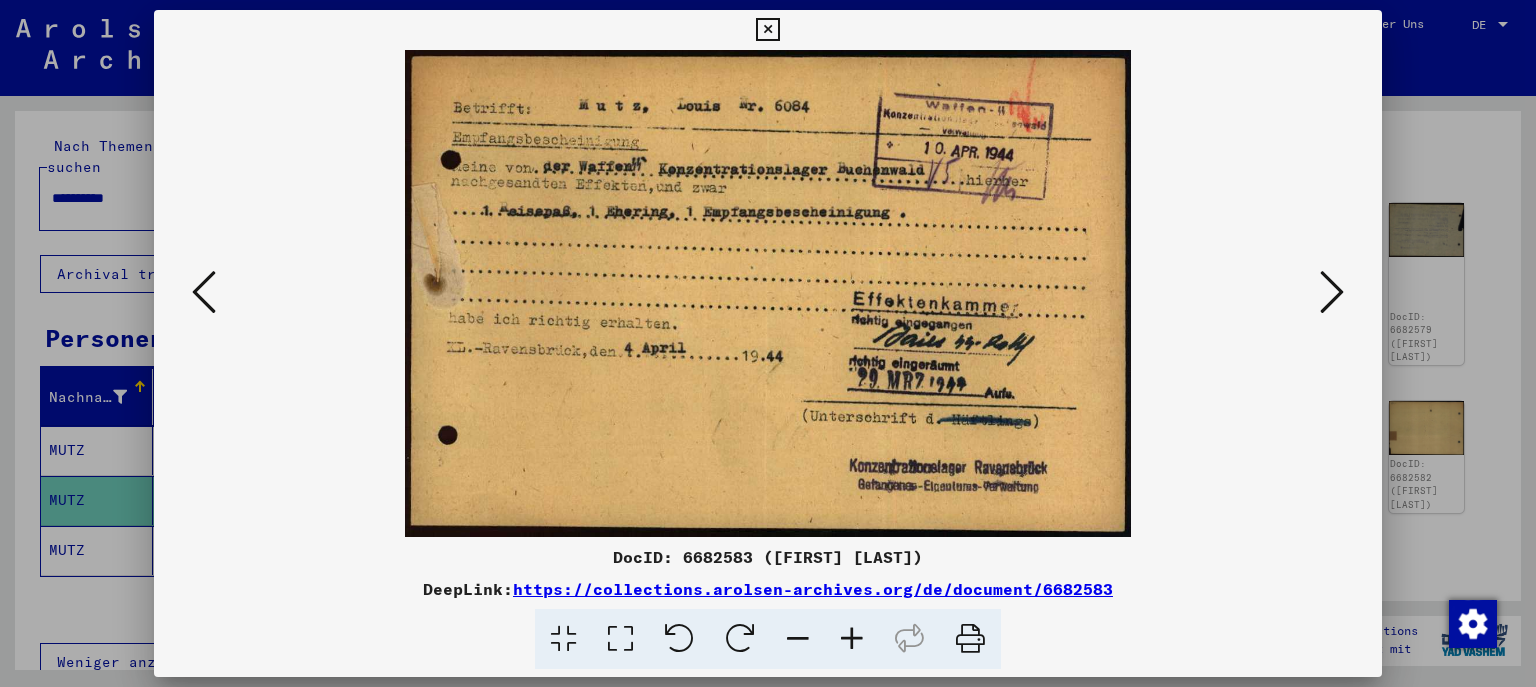click at bounding box center (1332, 292) 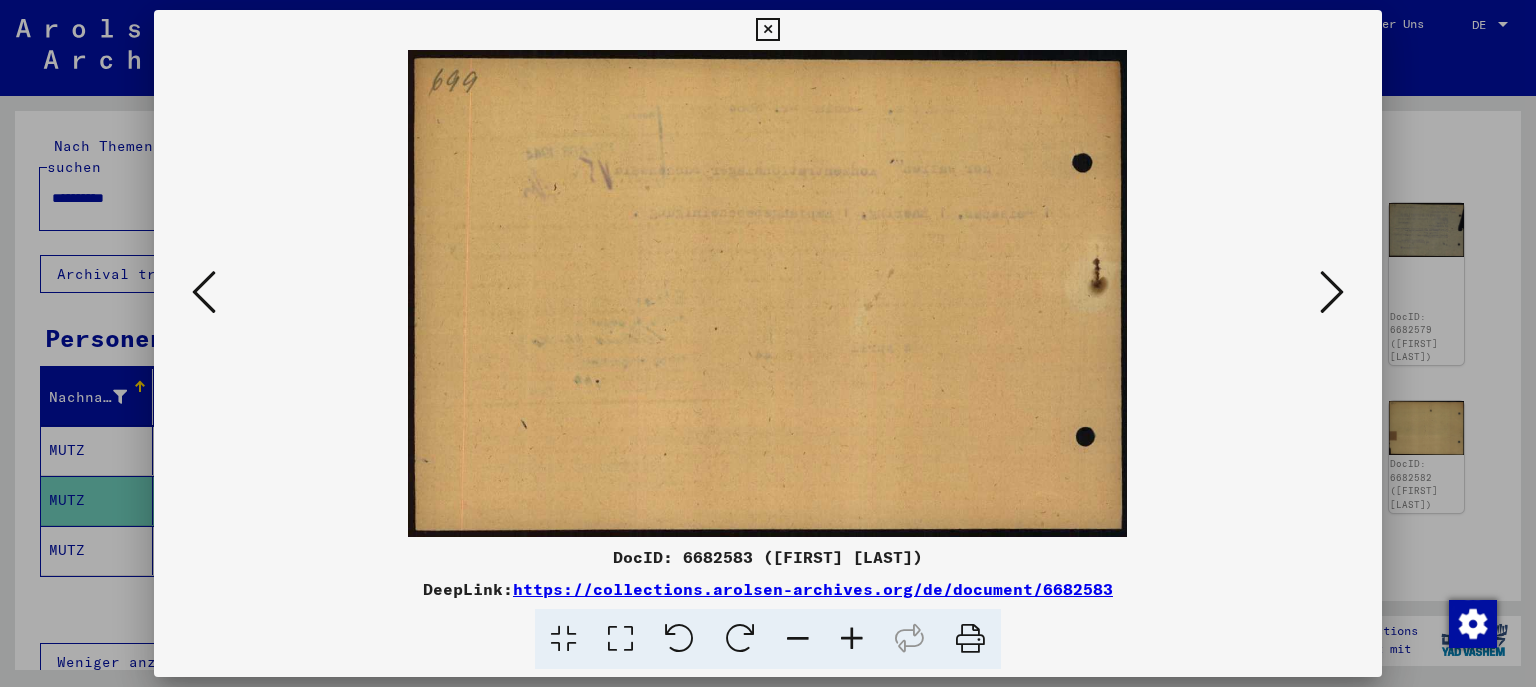 click at bounding box center (1332, 292) 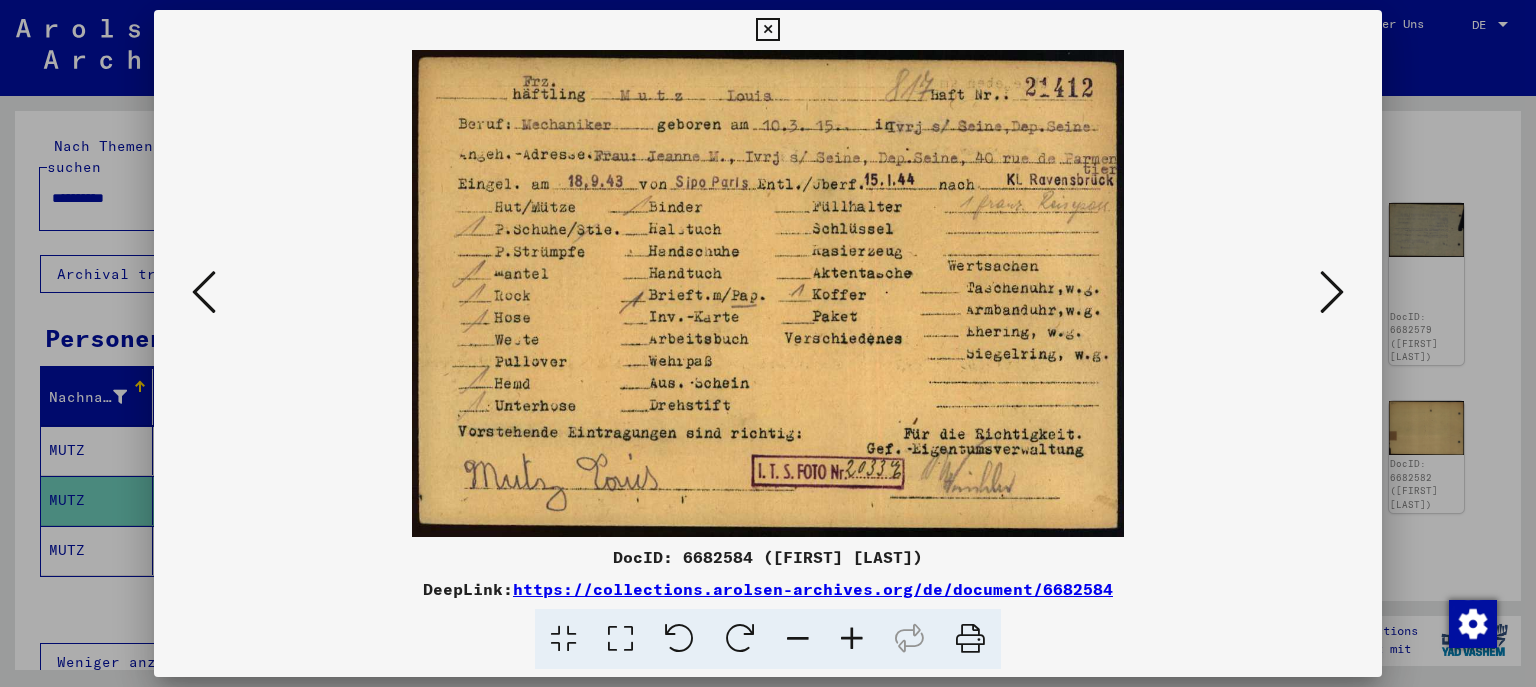 click at bounding box center [768, 293] 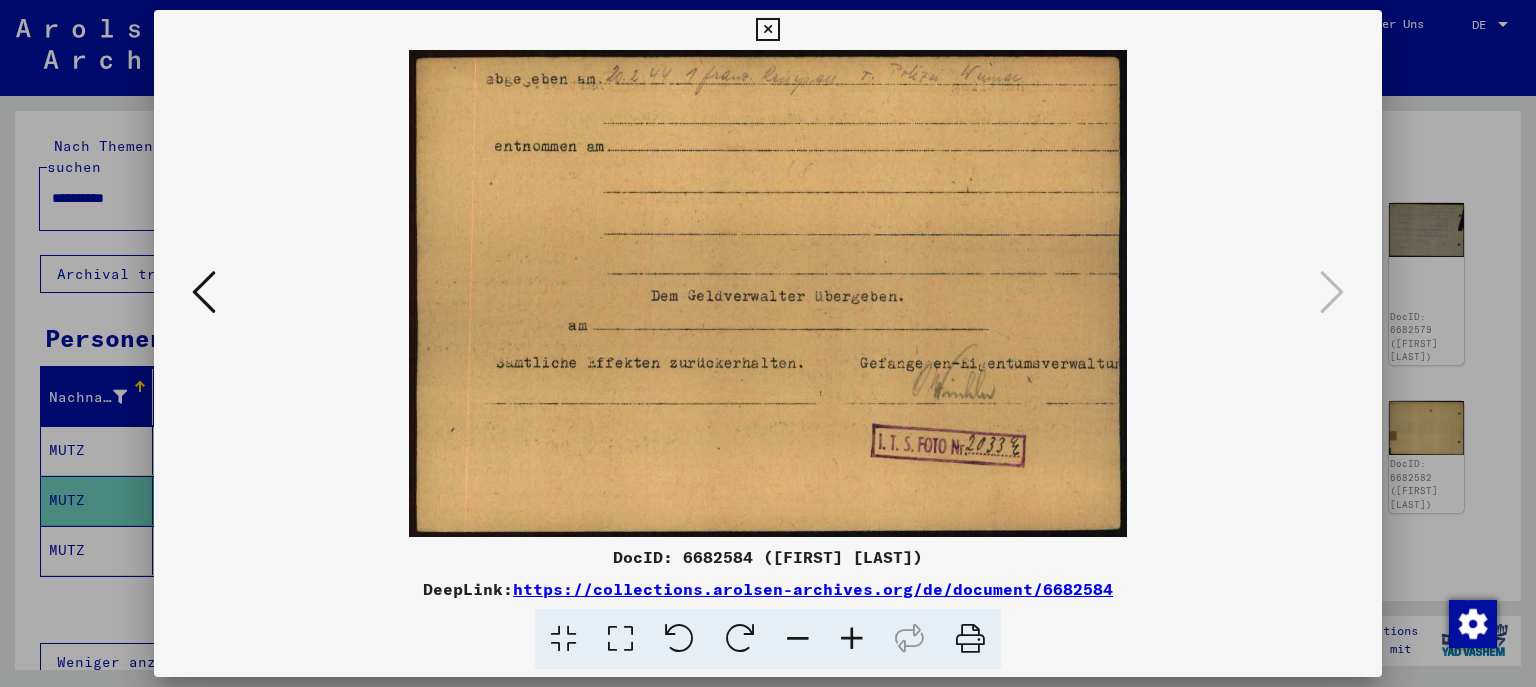 click at bounding box center [204, 292] 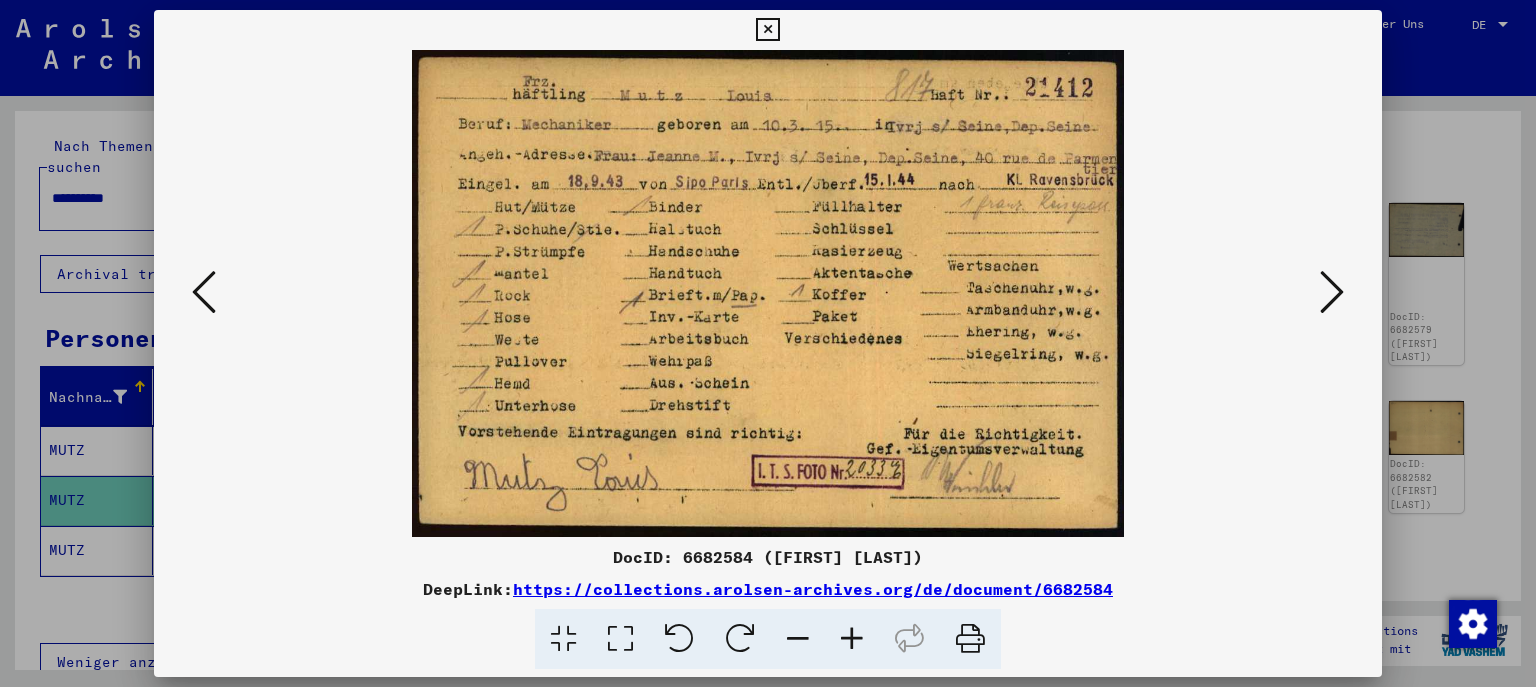click at bounding box center [204, 292] 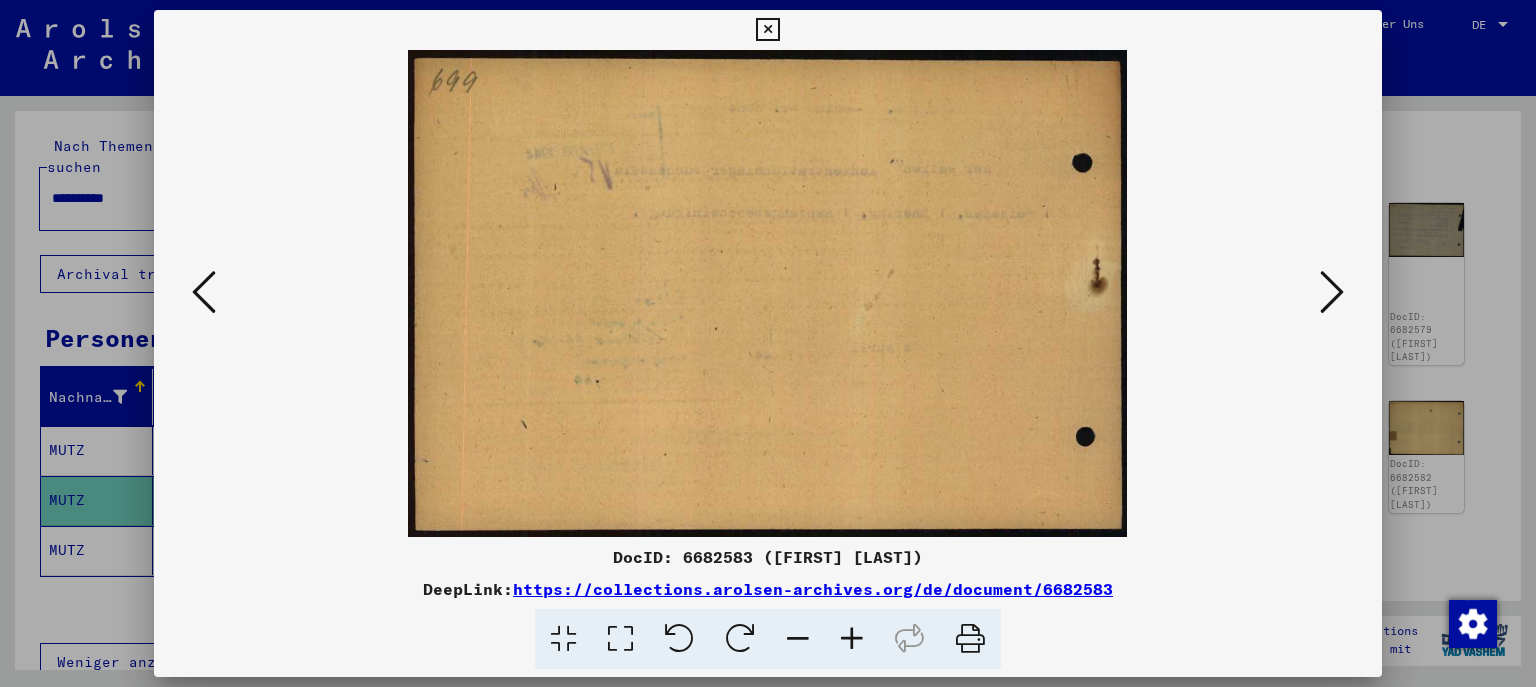 click at bounding box center (204, 292) 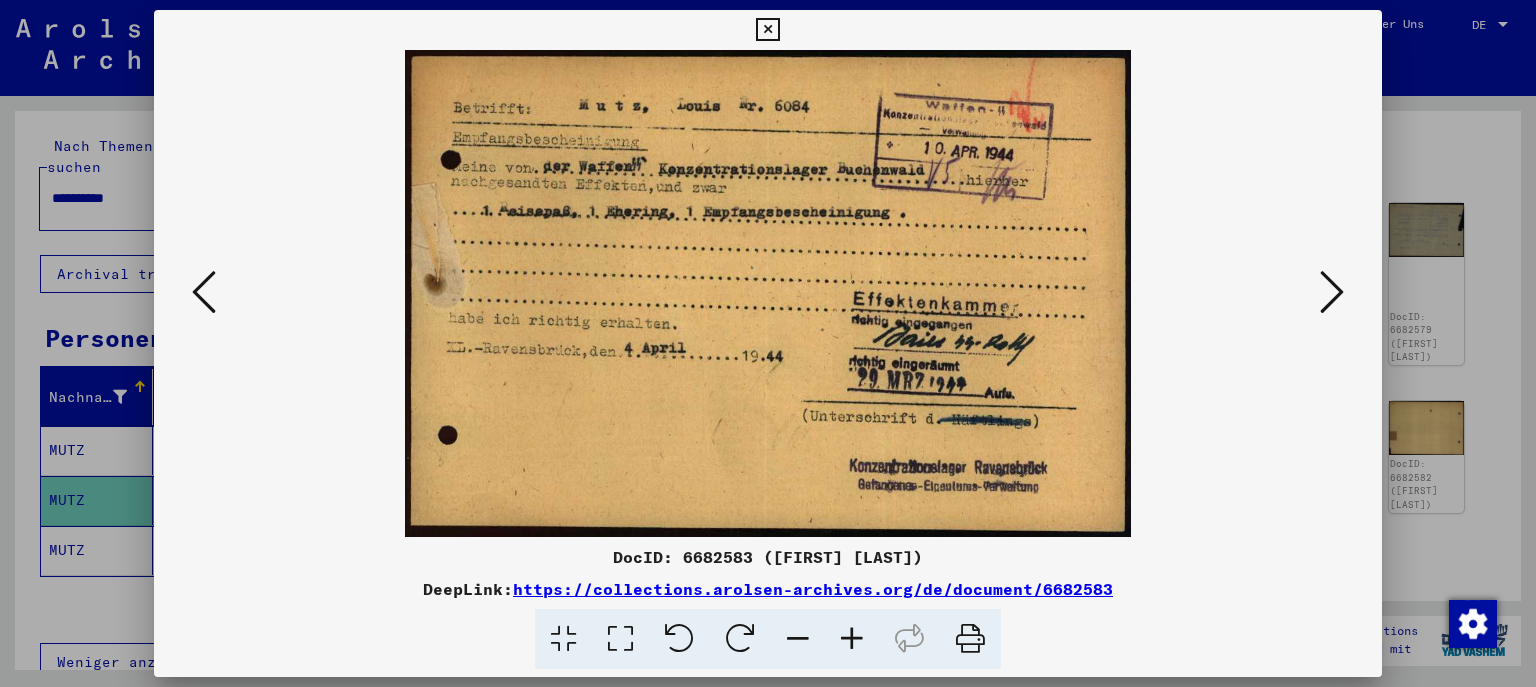 click at bounding box center (204, 292) 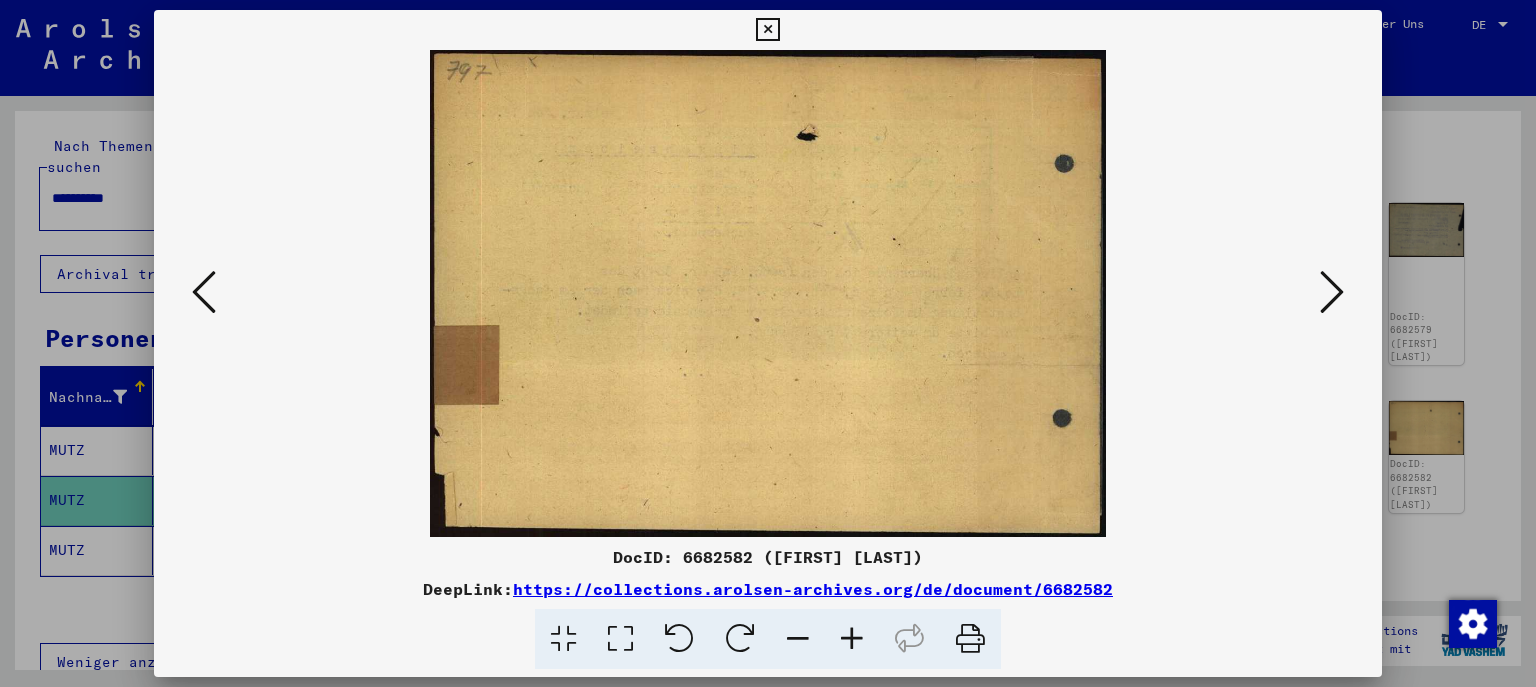 click at bounding box center [204, 292] 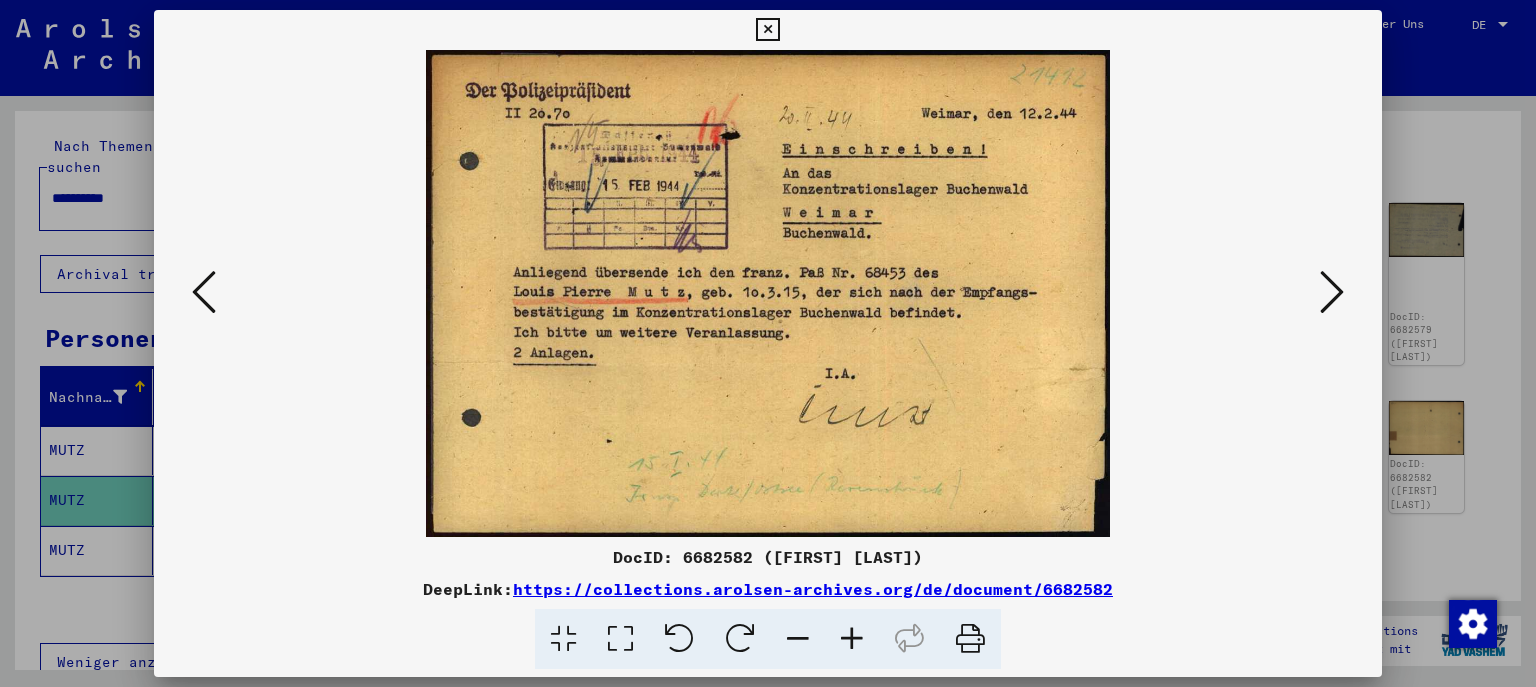 click at bounding box center [204, 292] 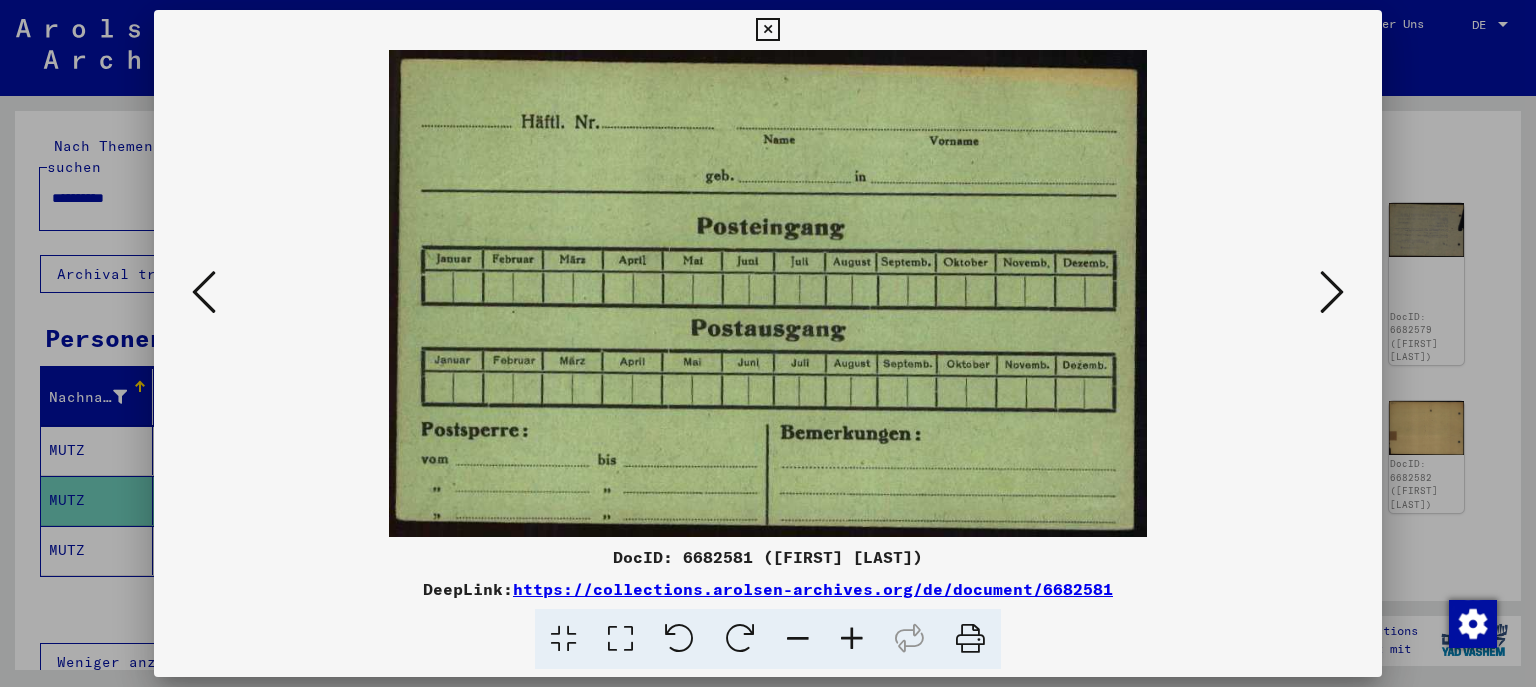 click at bounding box center [204, 292] 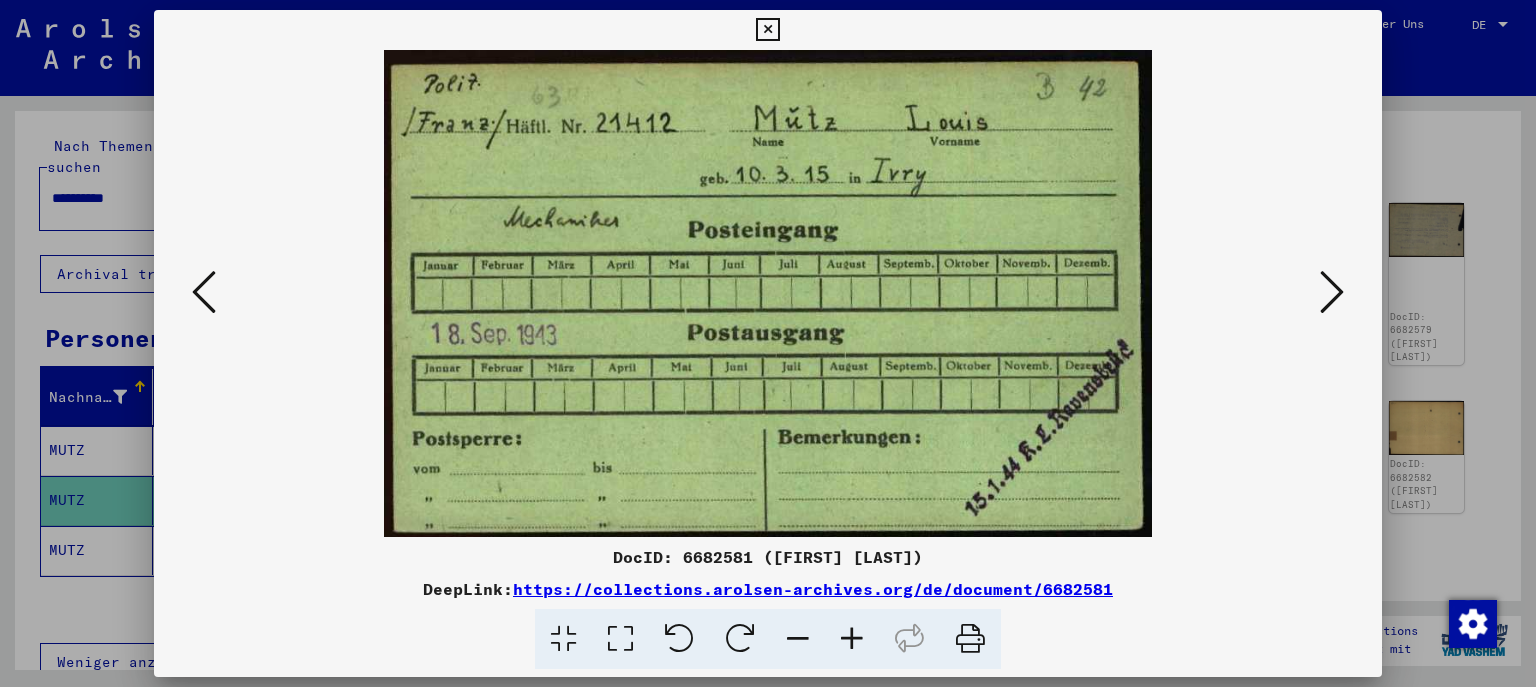 click at bounding box center (768, 293) 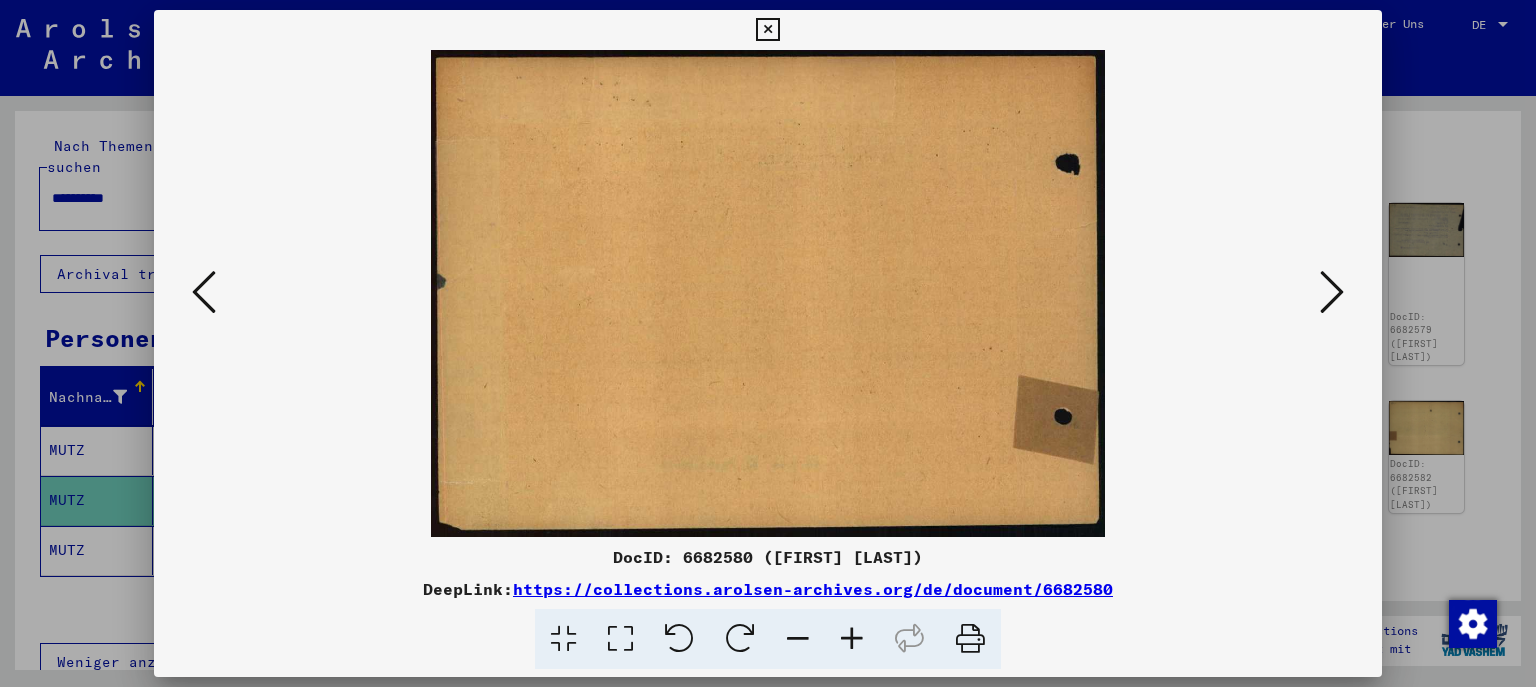 click at bounding box center [204, 292] 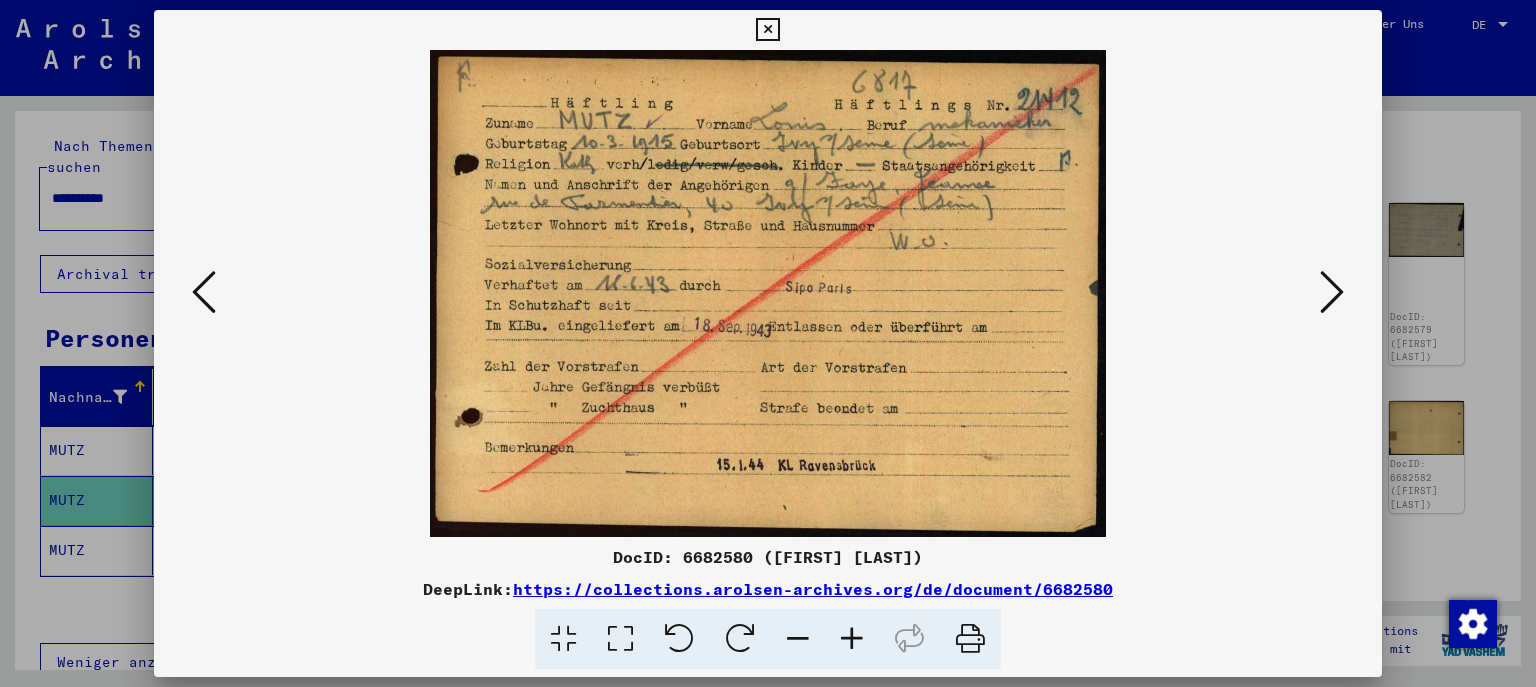 click at bounding box center (204, 292) 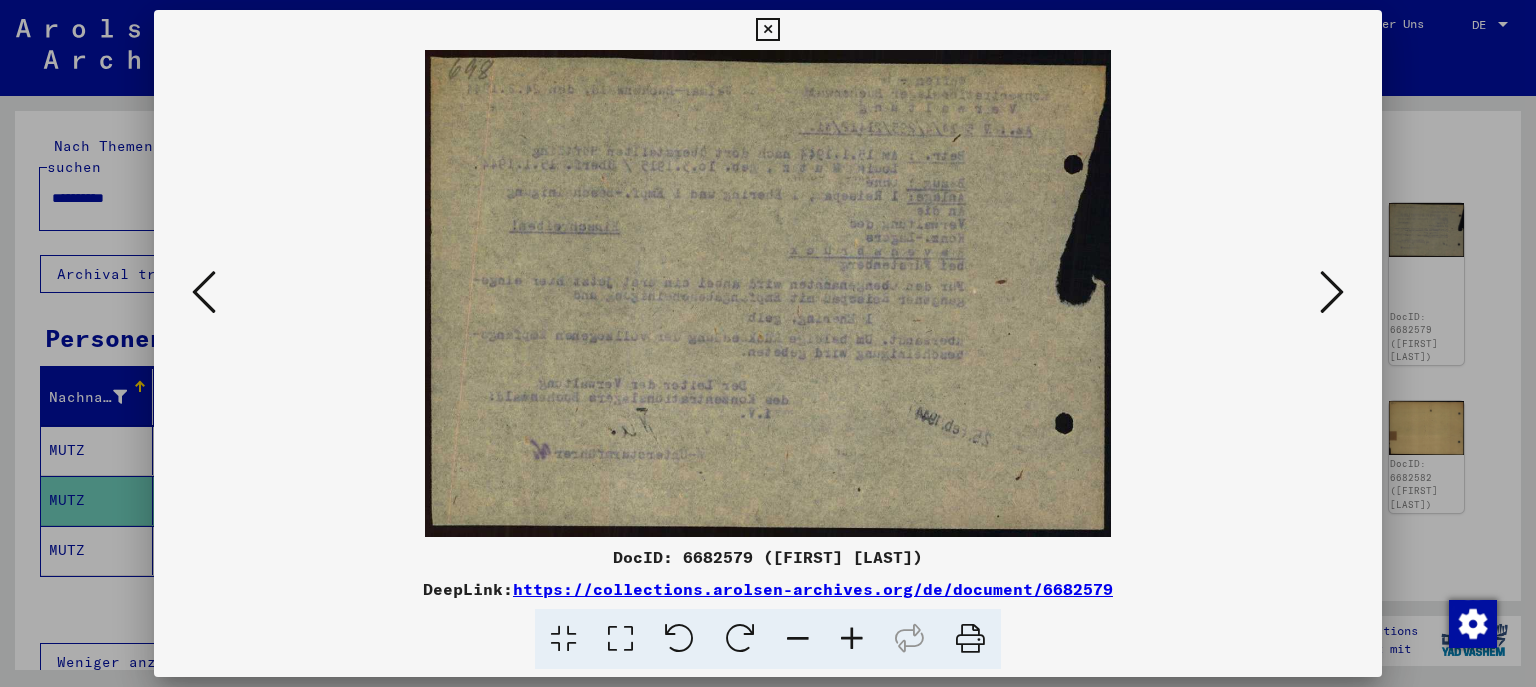 click at bounding box center (204, 292) 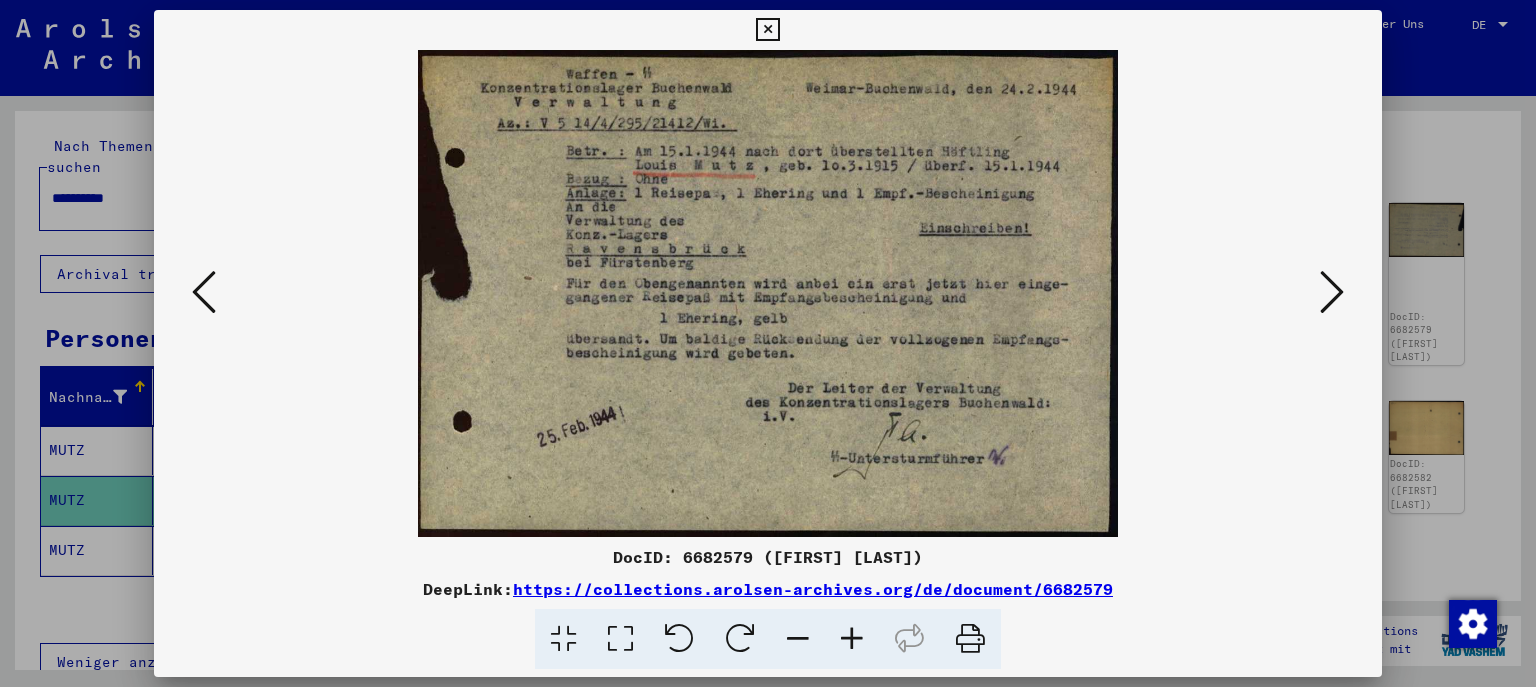 click at bounding box center (204, 292) 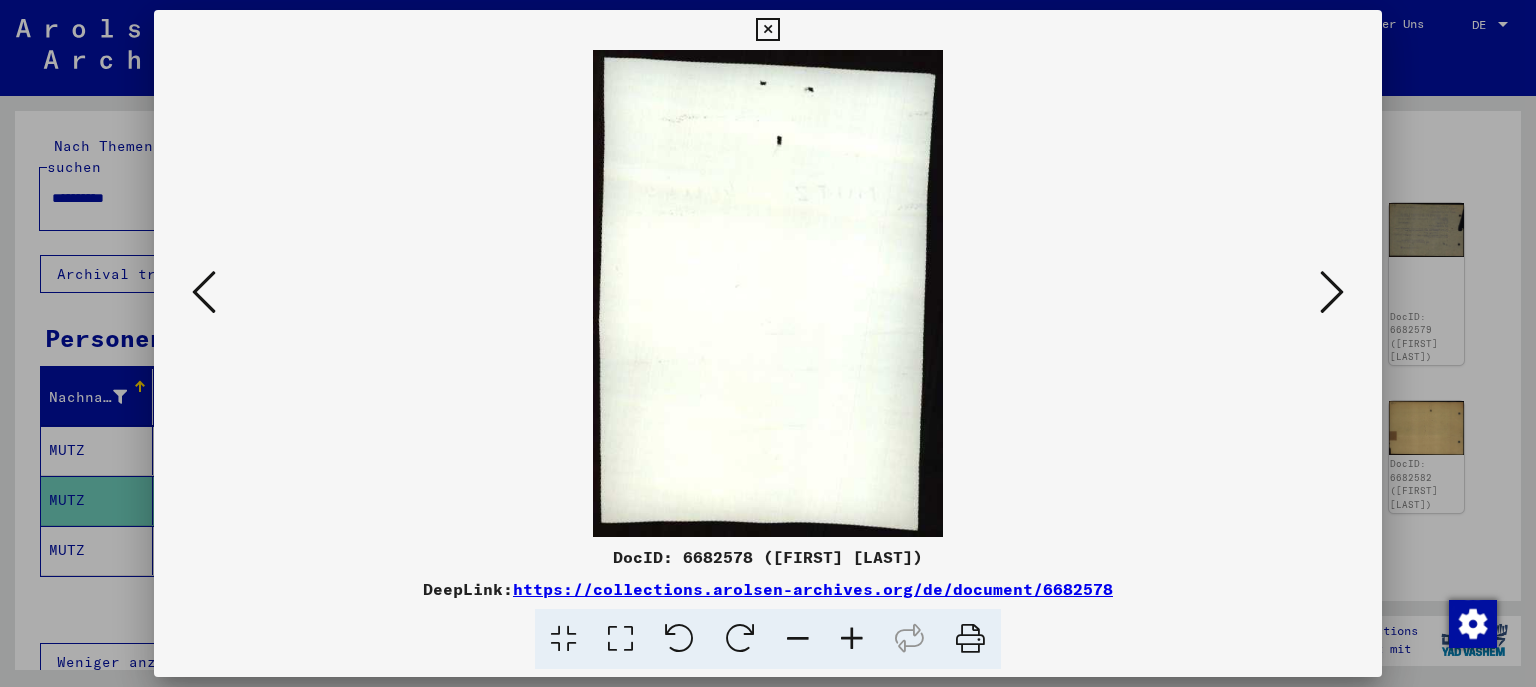 click at bounding box center [204, 292] 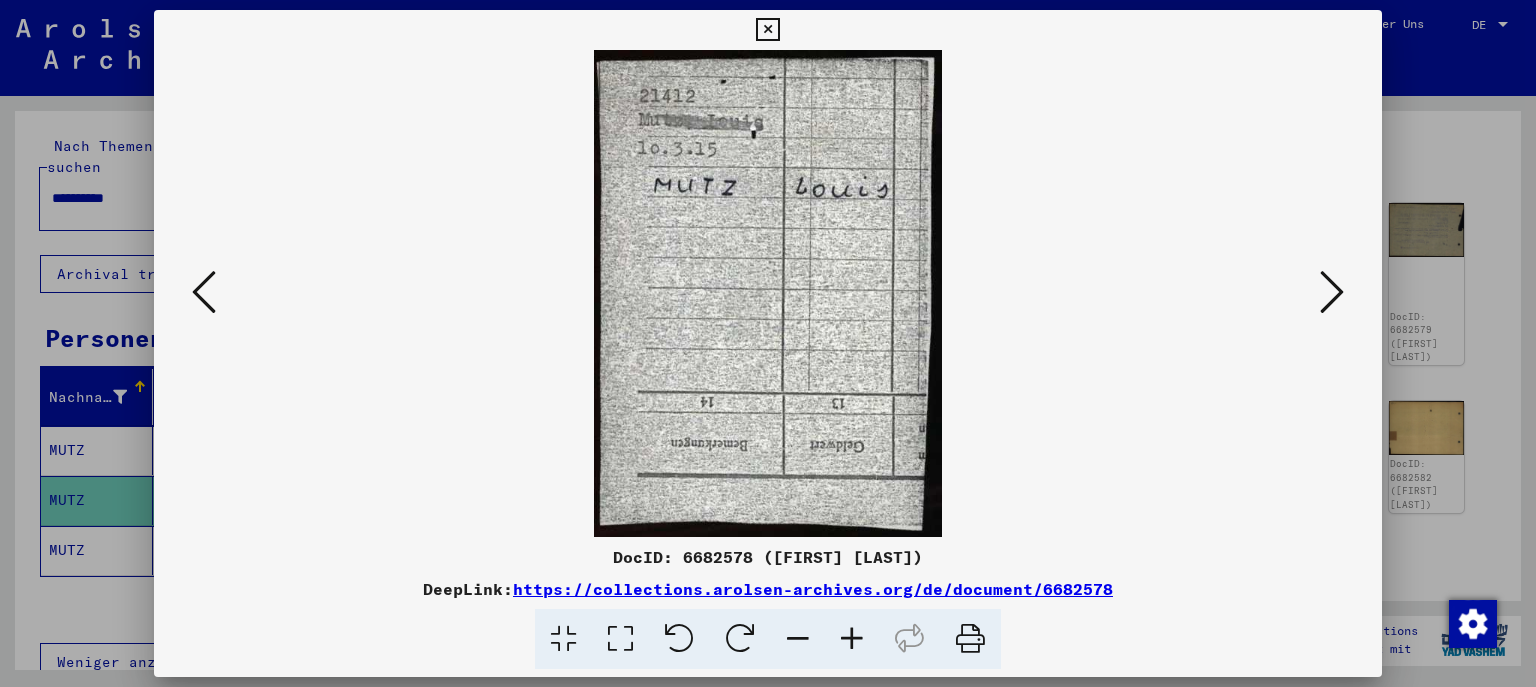 click at bounding box center (204, 292) 